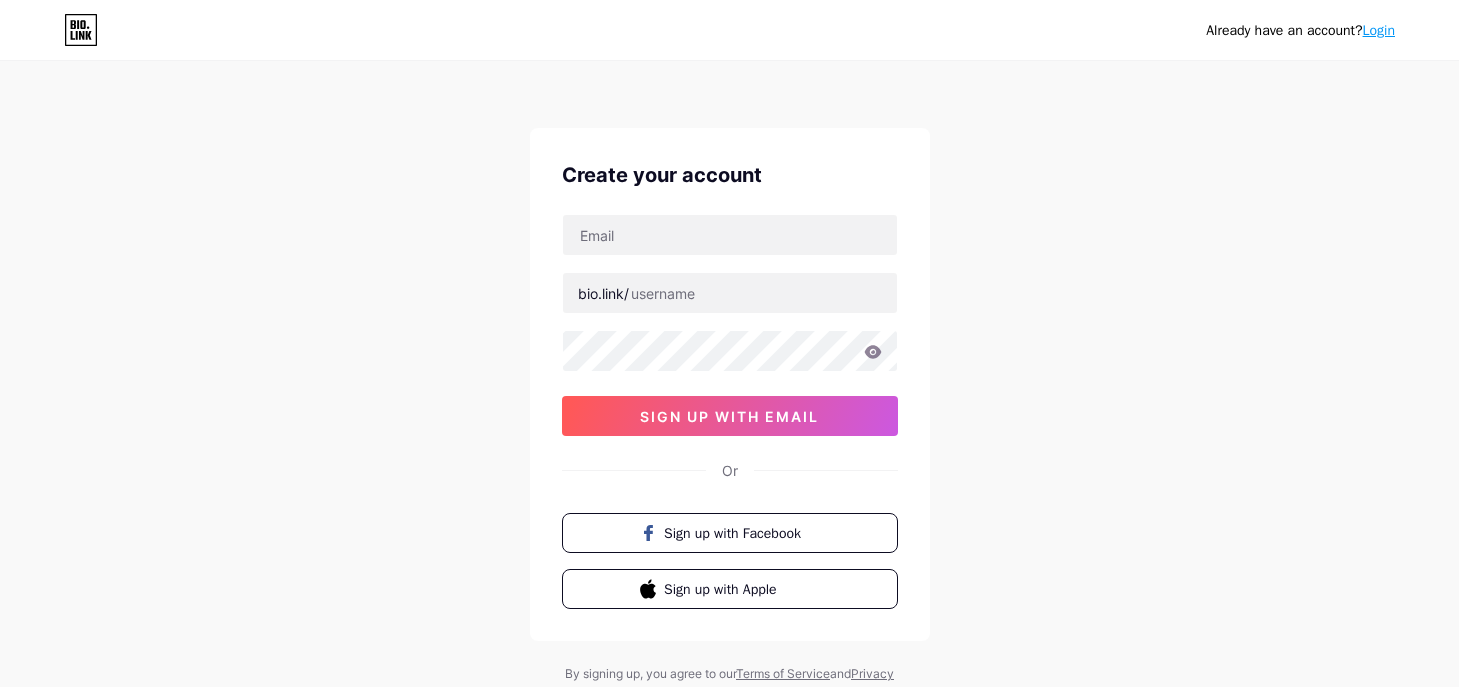 scroll, scrollTop: 0, scrollLeft: 0, axis: both 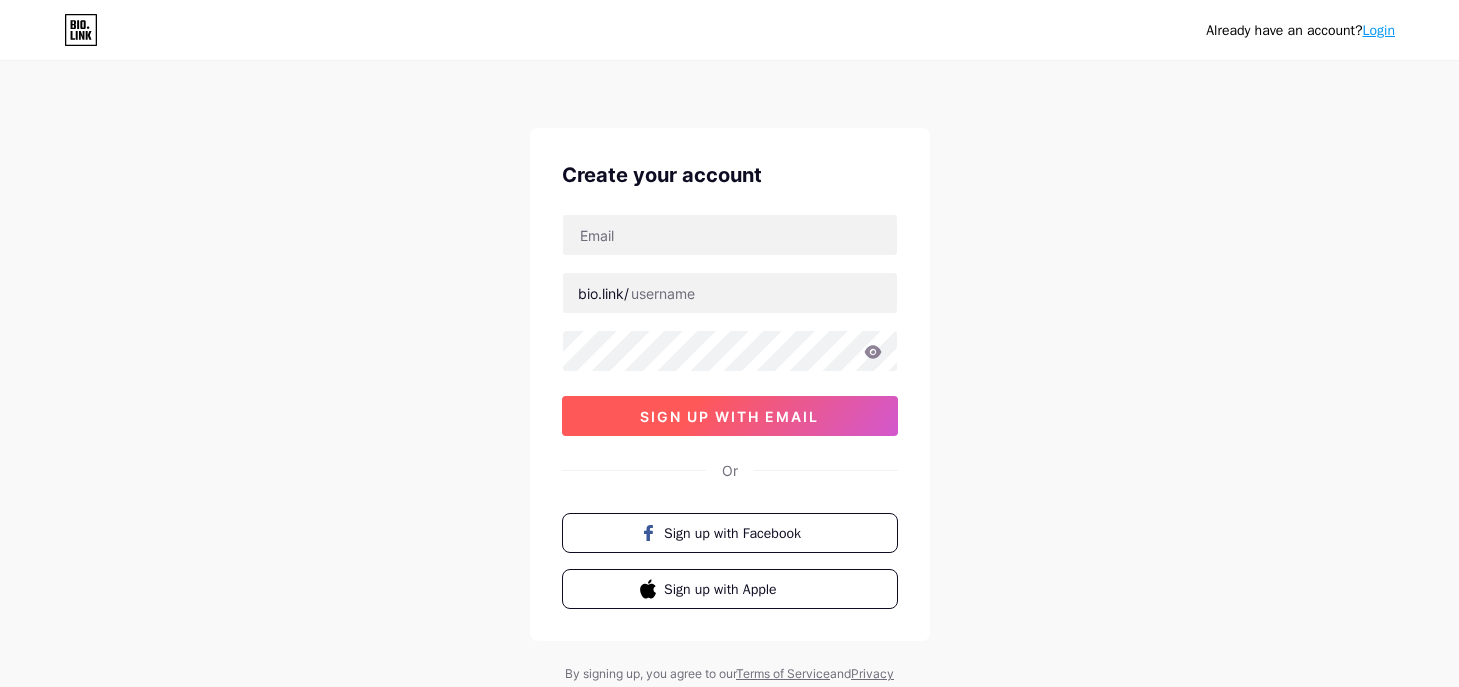 click on "sign up with email" at bounding box center [729, 416] 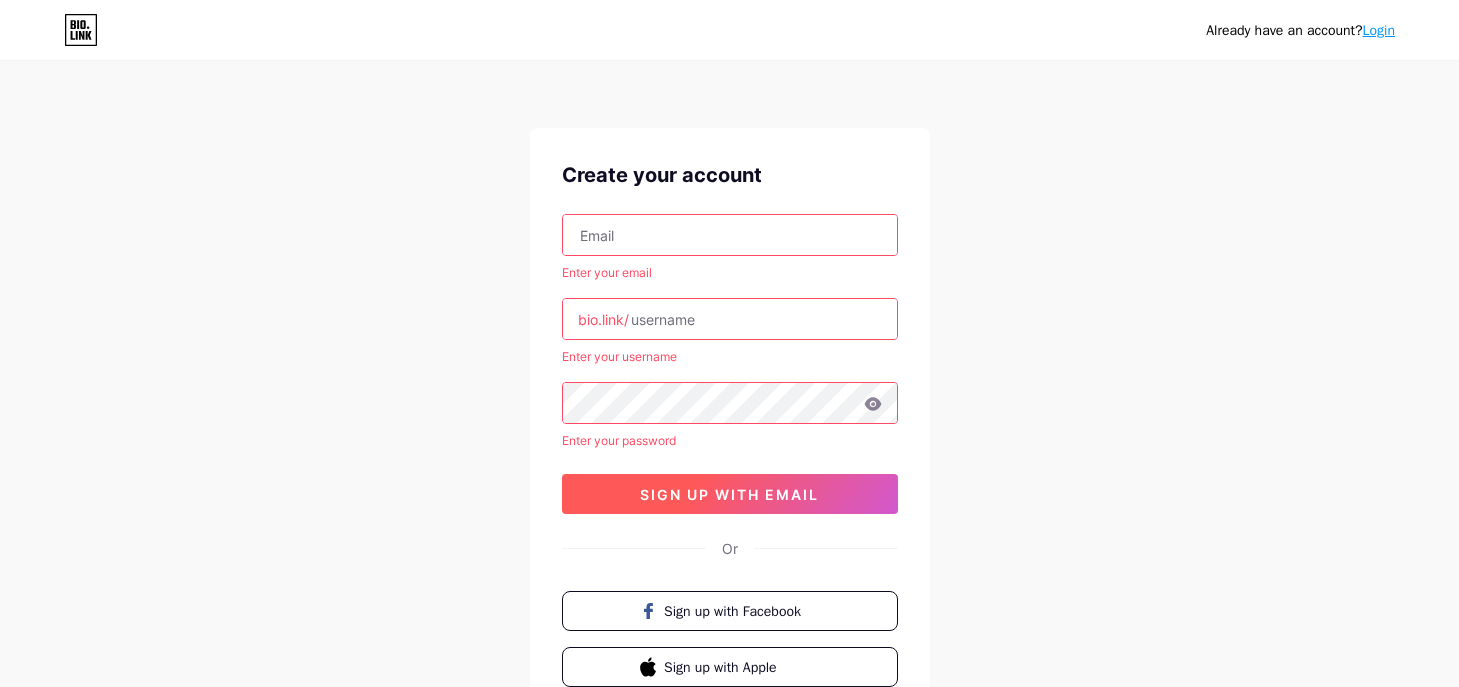 click on "sign up with email" at bounding box center [730, 494] 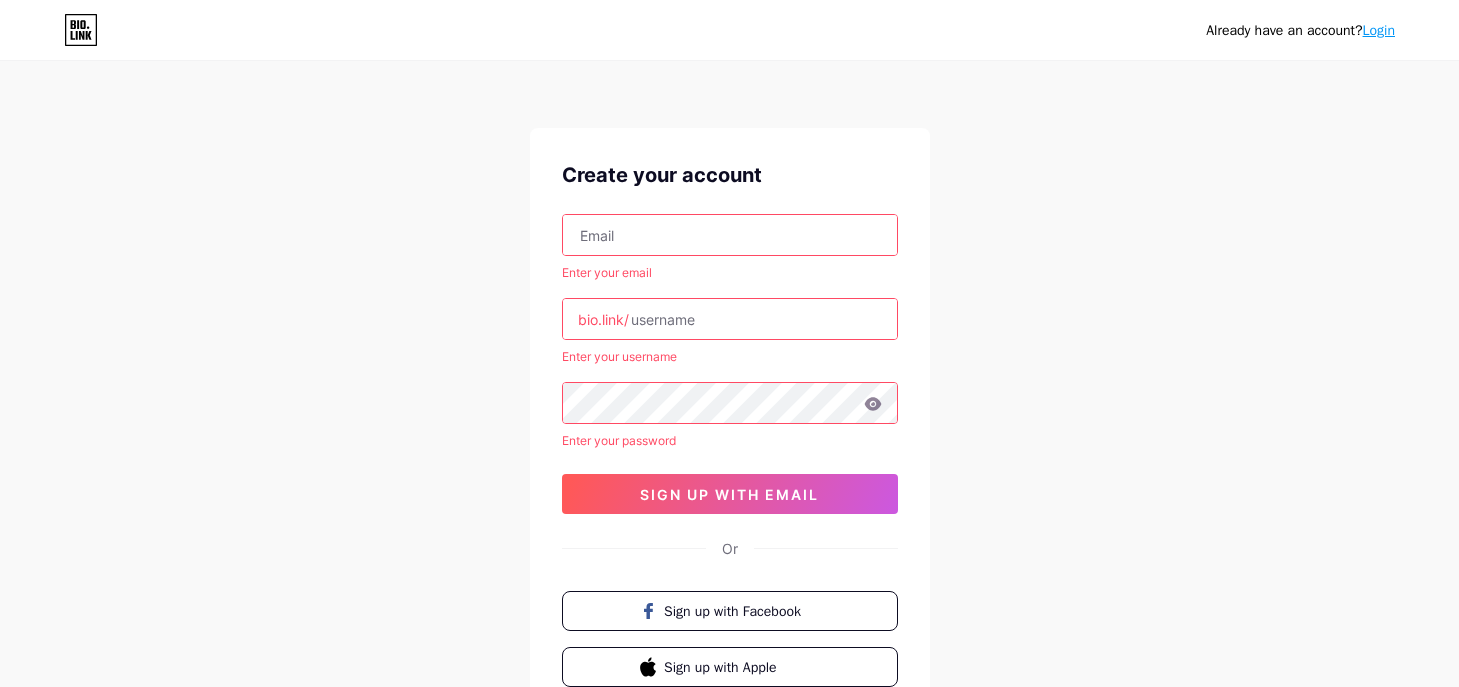 scroll, scrollTop: 0, scrollLeft: 0, axis: both 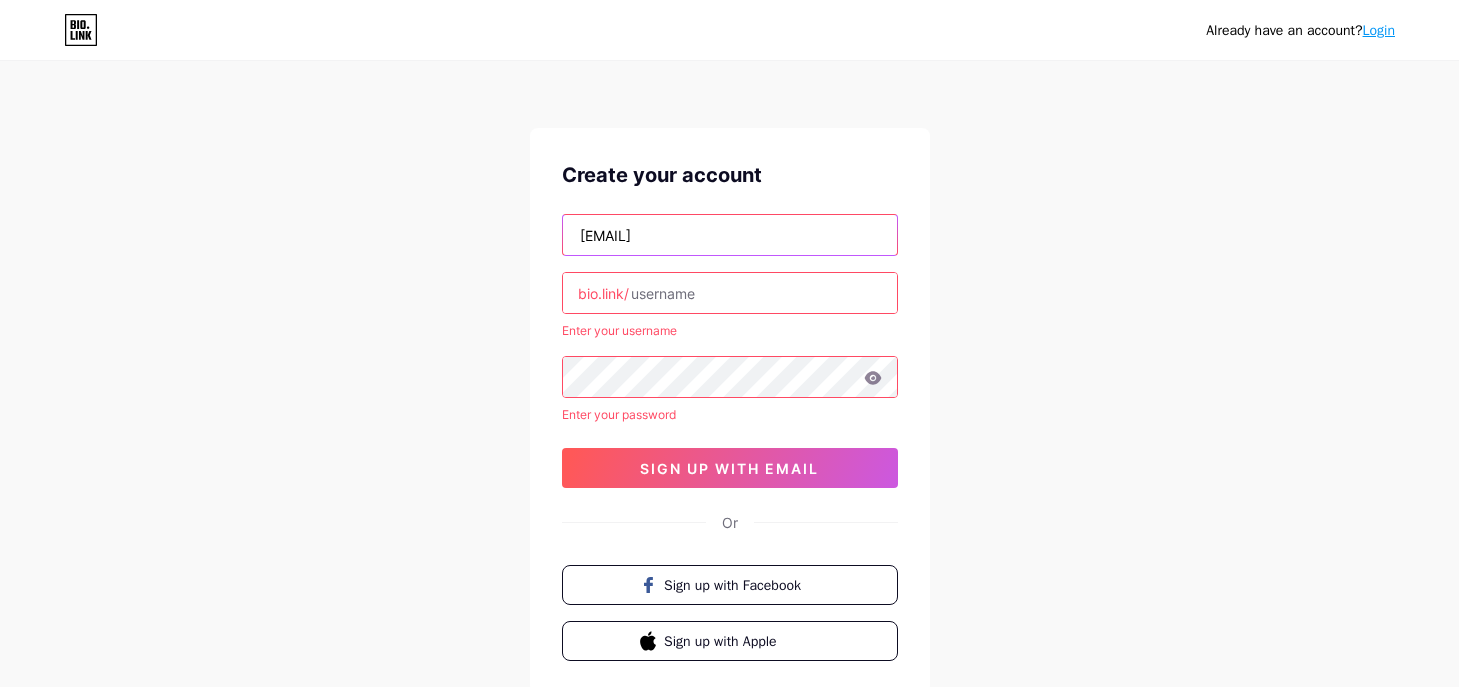 type on "[EMAIL]" 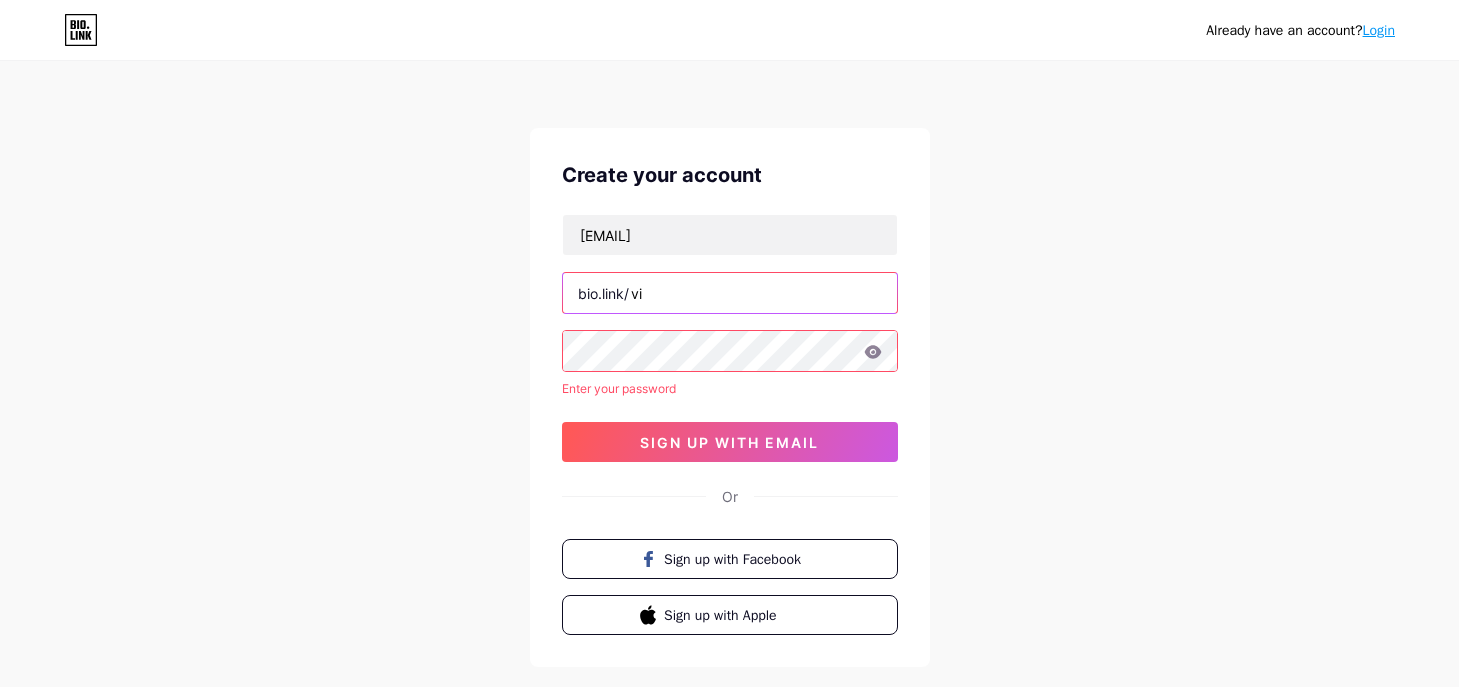 type on "v" 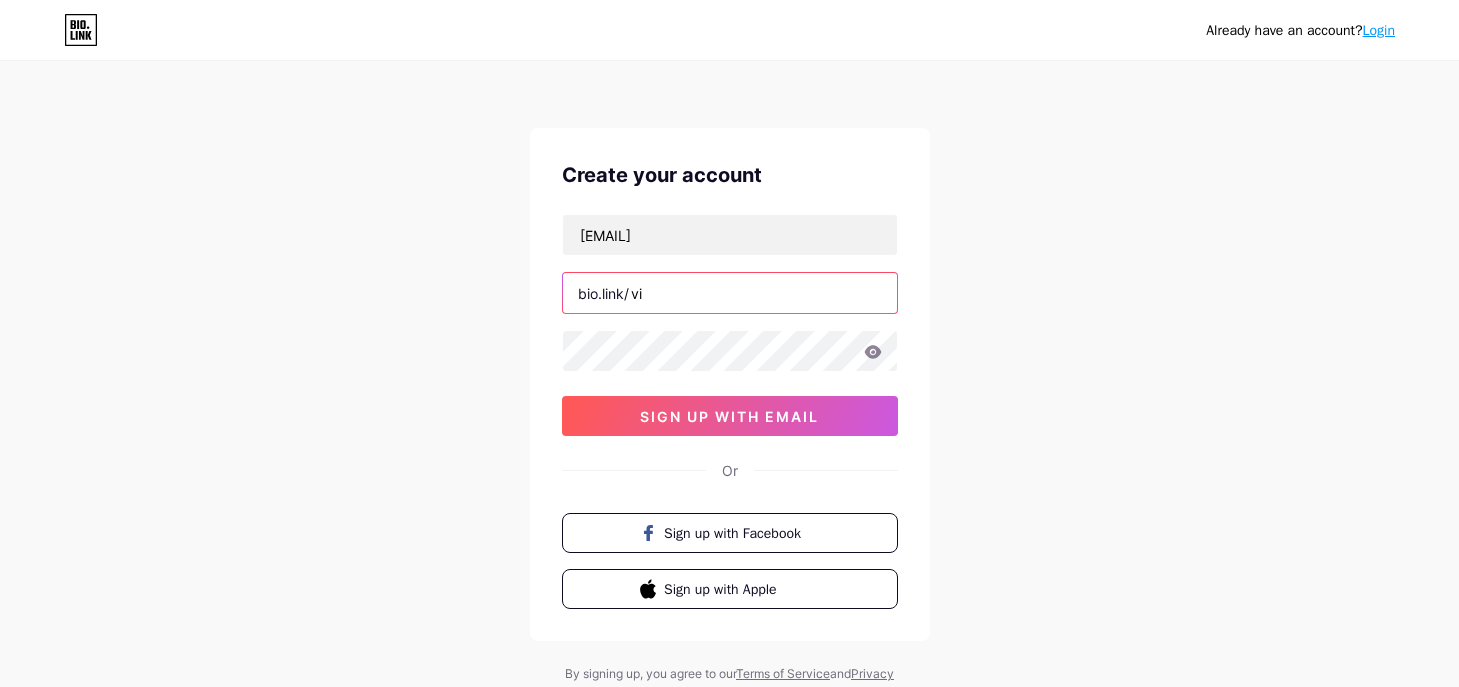type on "v" 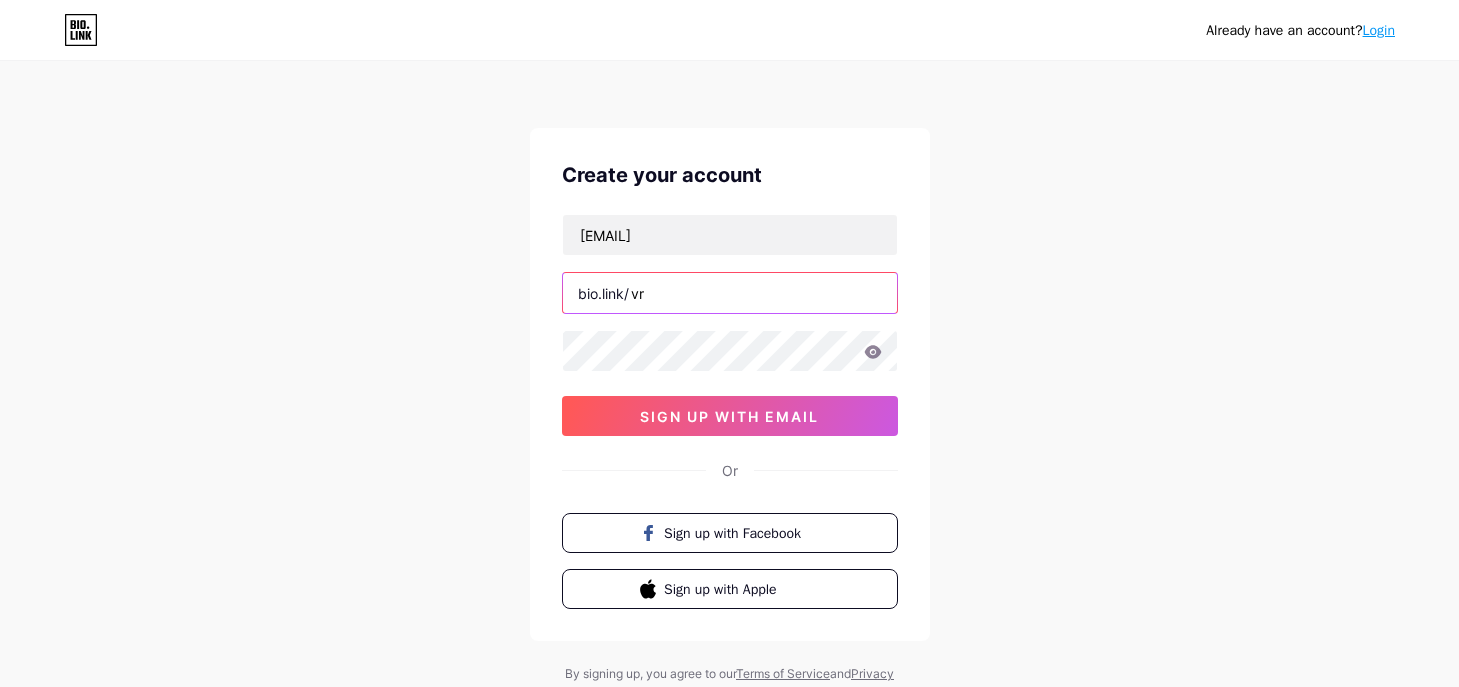type on "v" 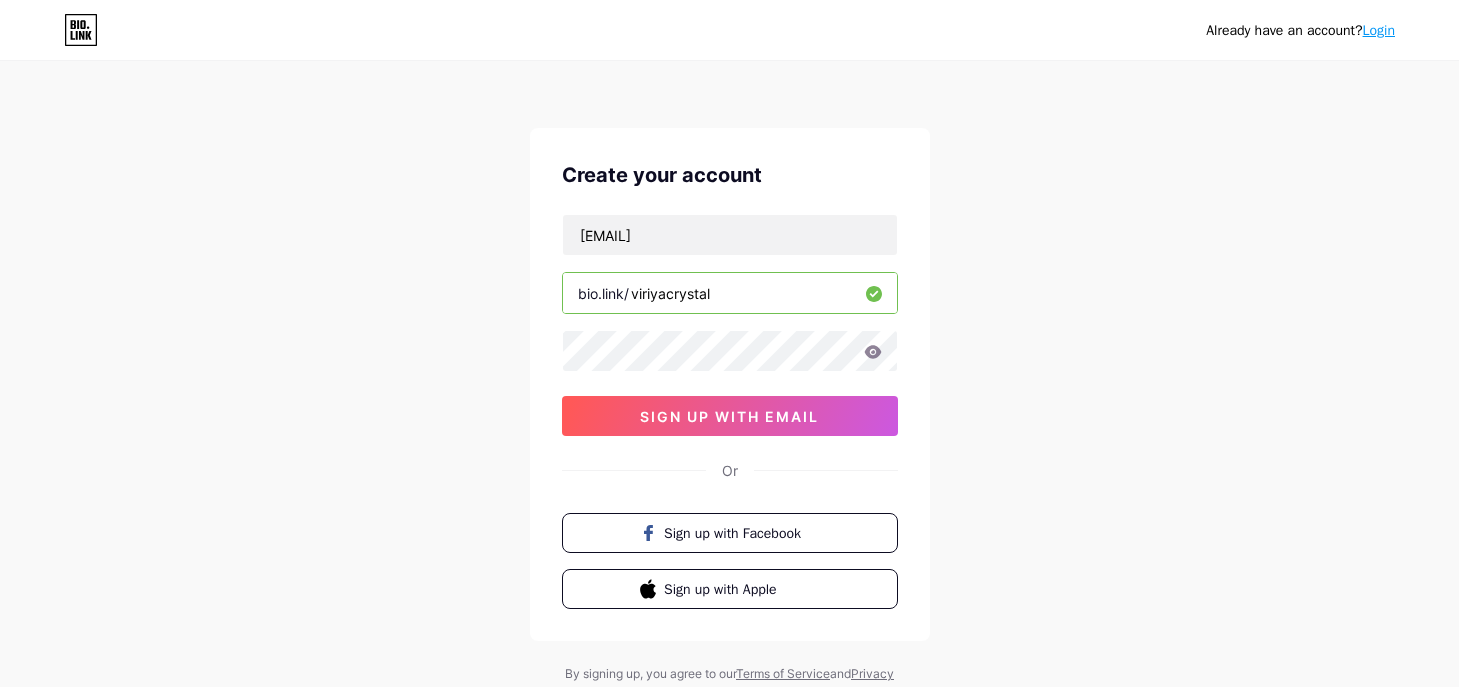 type on "viriyacrystal" 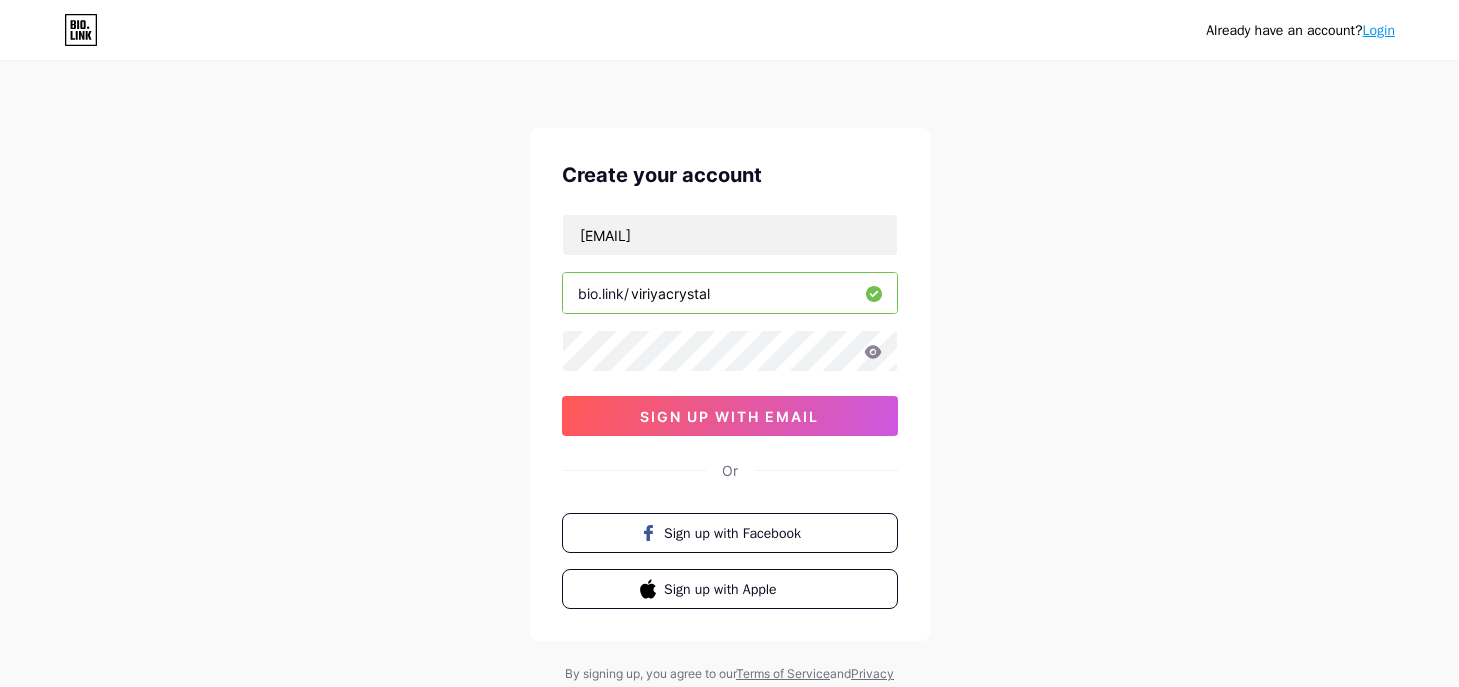click on "Already have an account? Login Create your account [EMAIL] bio.link/ viriyacrystal" at bounding box center [729, 382] 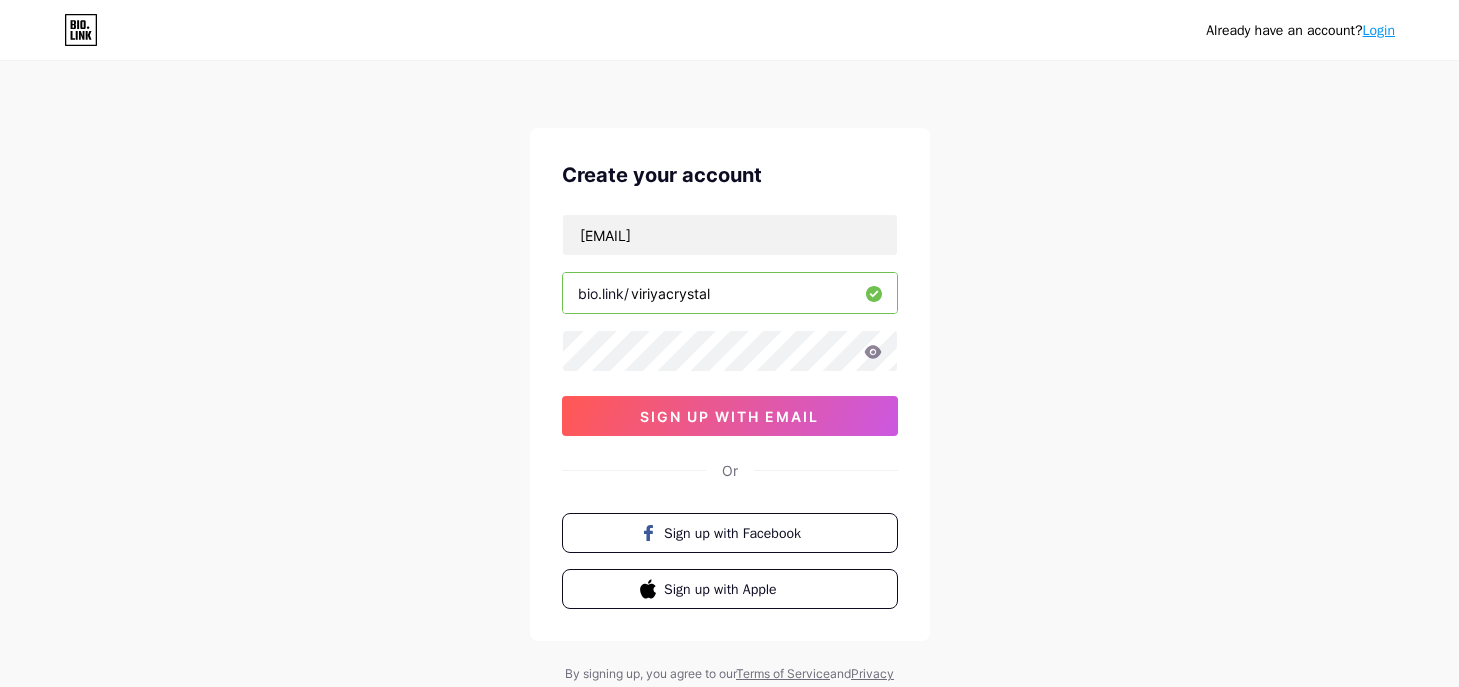 click 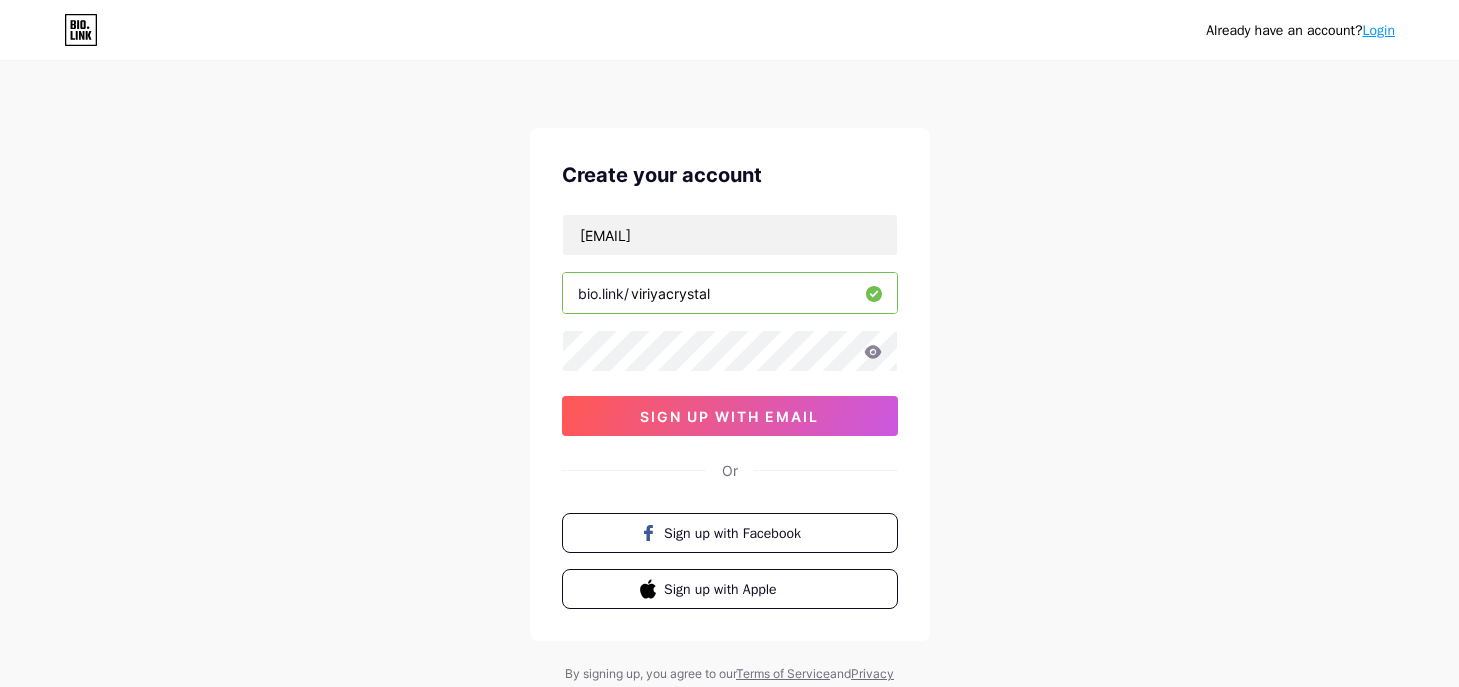 click on "viriyacrystal" at bounding box center (730, 293) 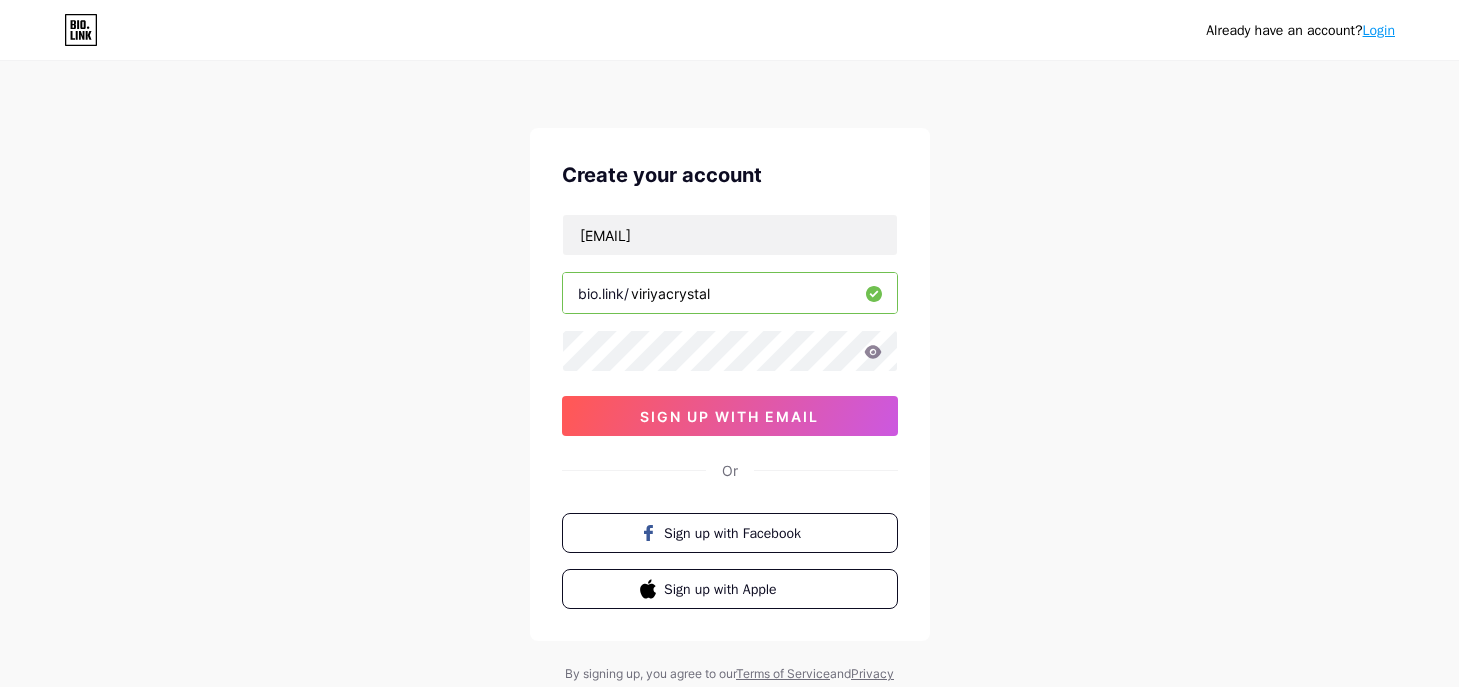 click 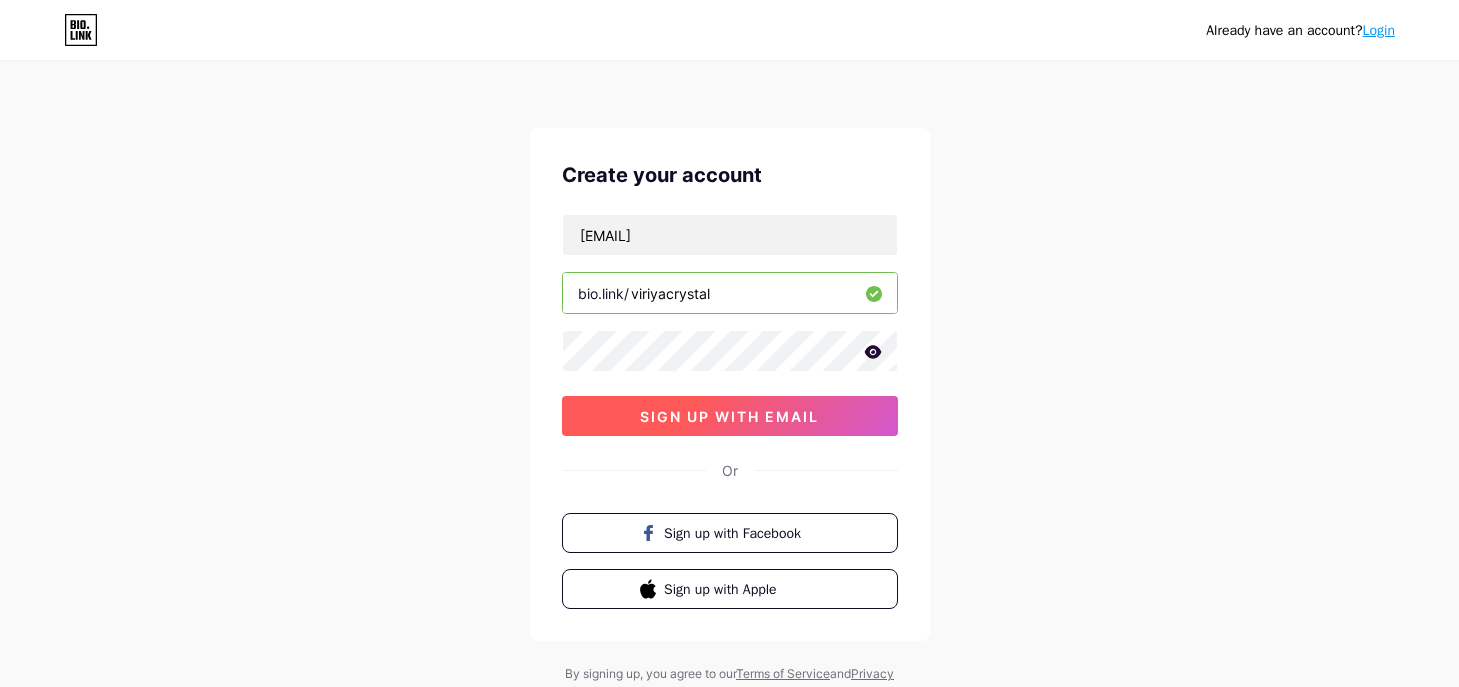 click on "sign up with email" at bounding box center [729, 416] 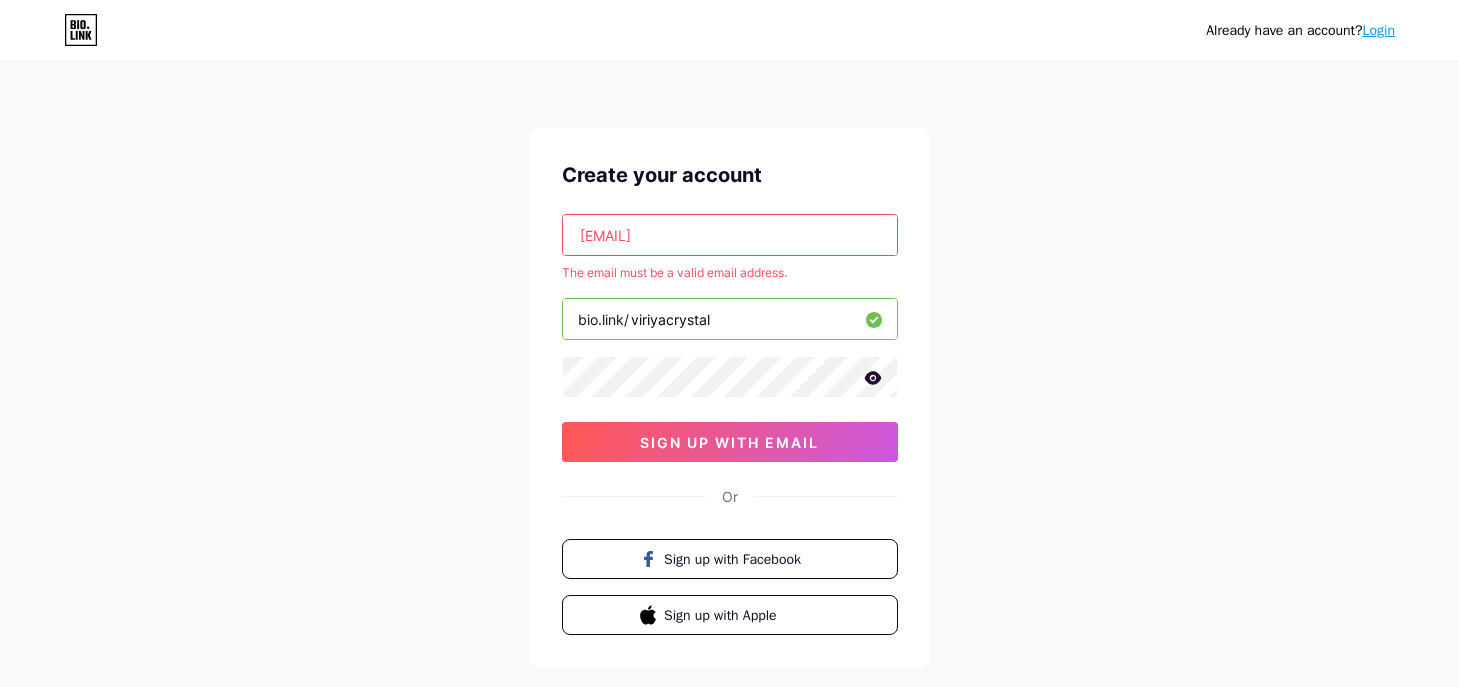 click on "[EMAIL]" at bounding box center (730, 235) 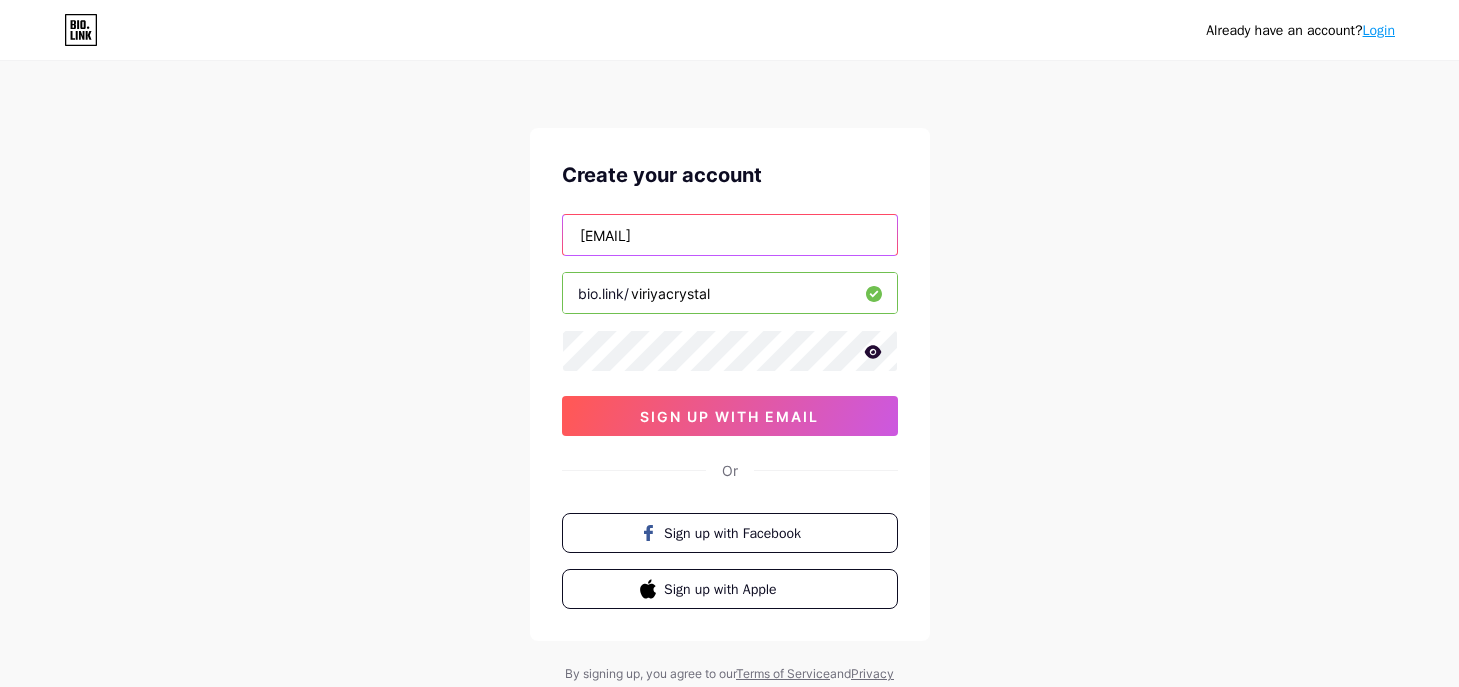 type on "[EMAIL]" 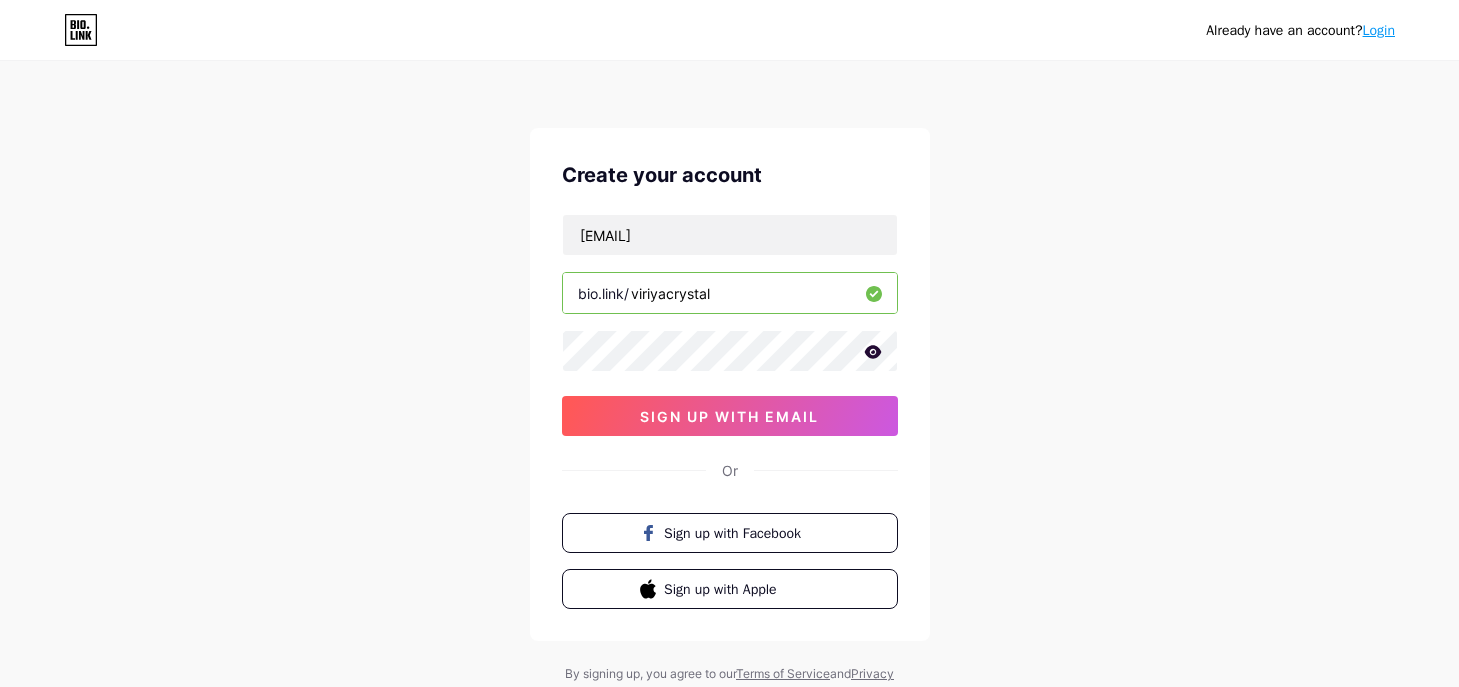 click on "Already have an account? Login Create your account [EMAIL] bio.link/ viriyacrystal" at bounding box center (729, 382) 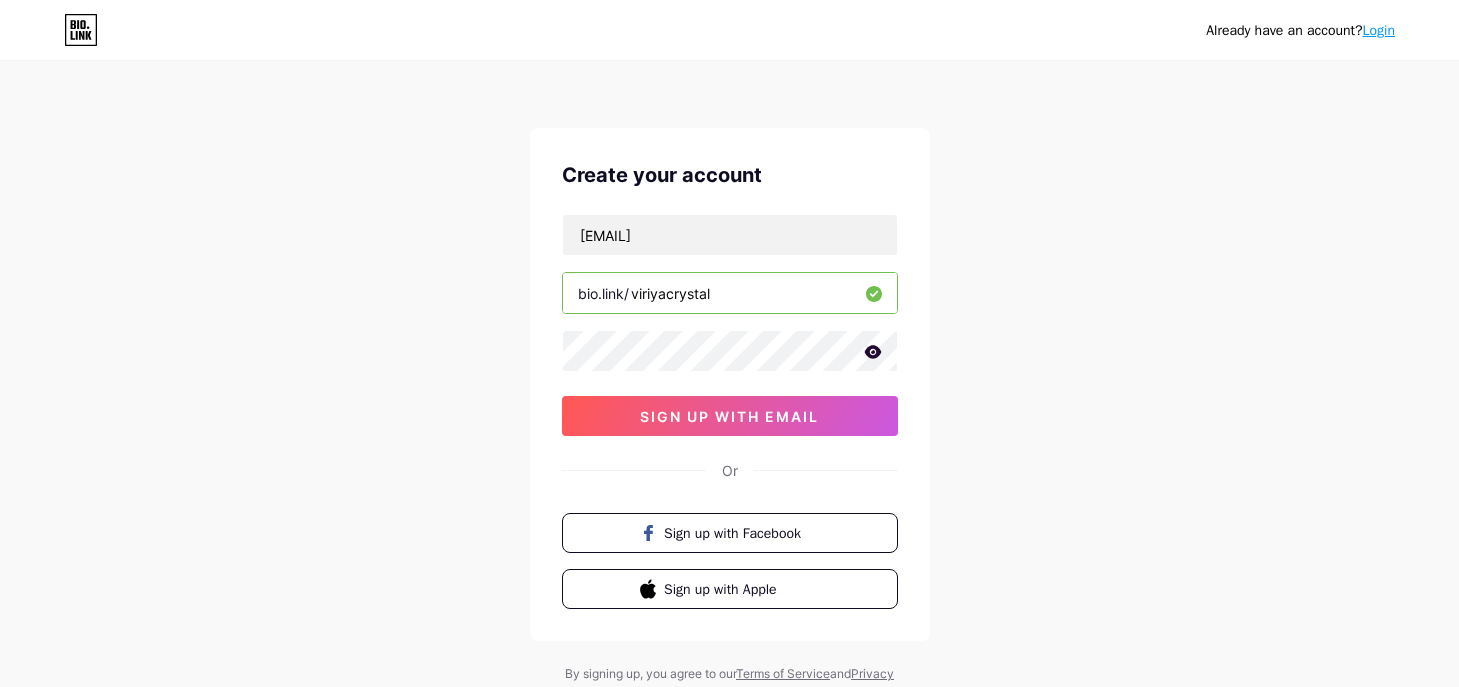 click on "Already have an account? Login Create your account [EMAIL] bio.link/ viriyacrystal" at bounding box center (729, 382) 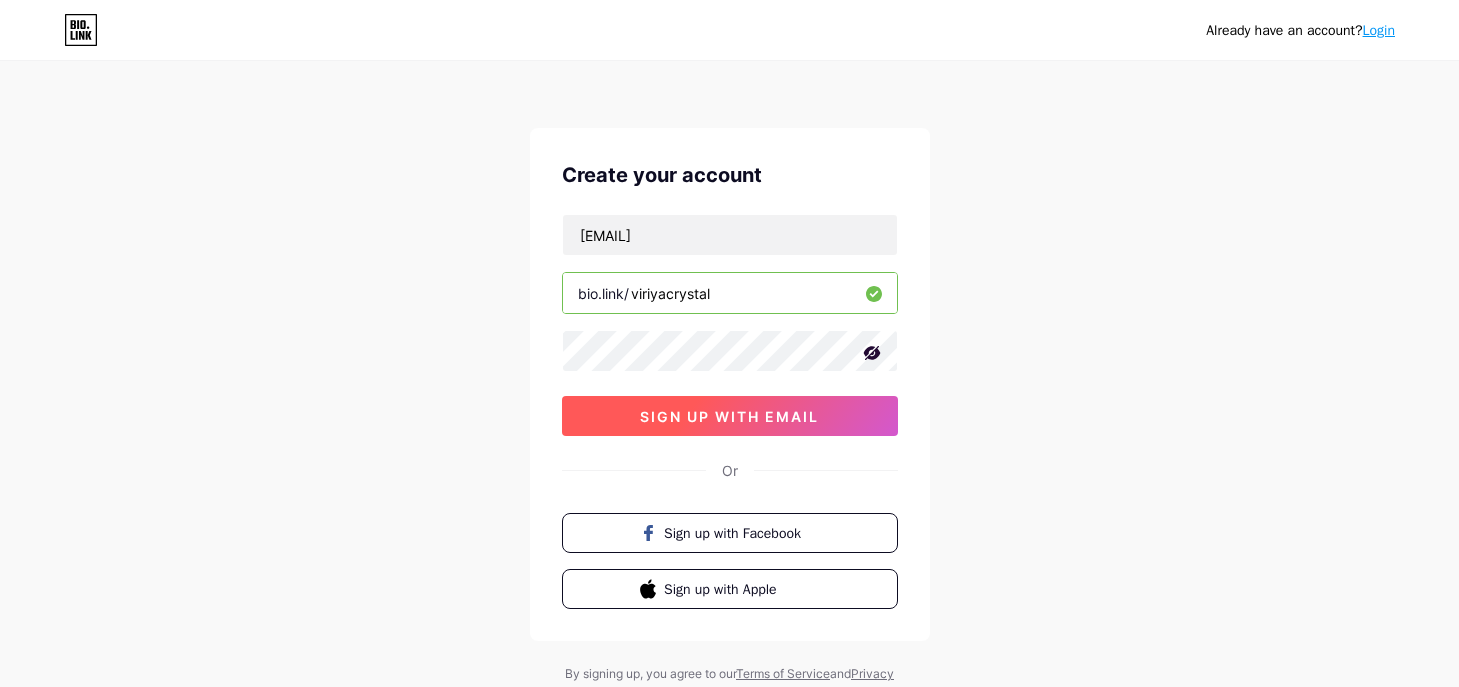 click on "sign up with email" at bounding box center (729, 416) 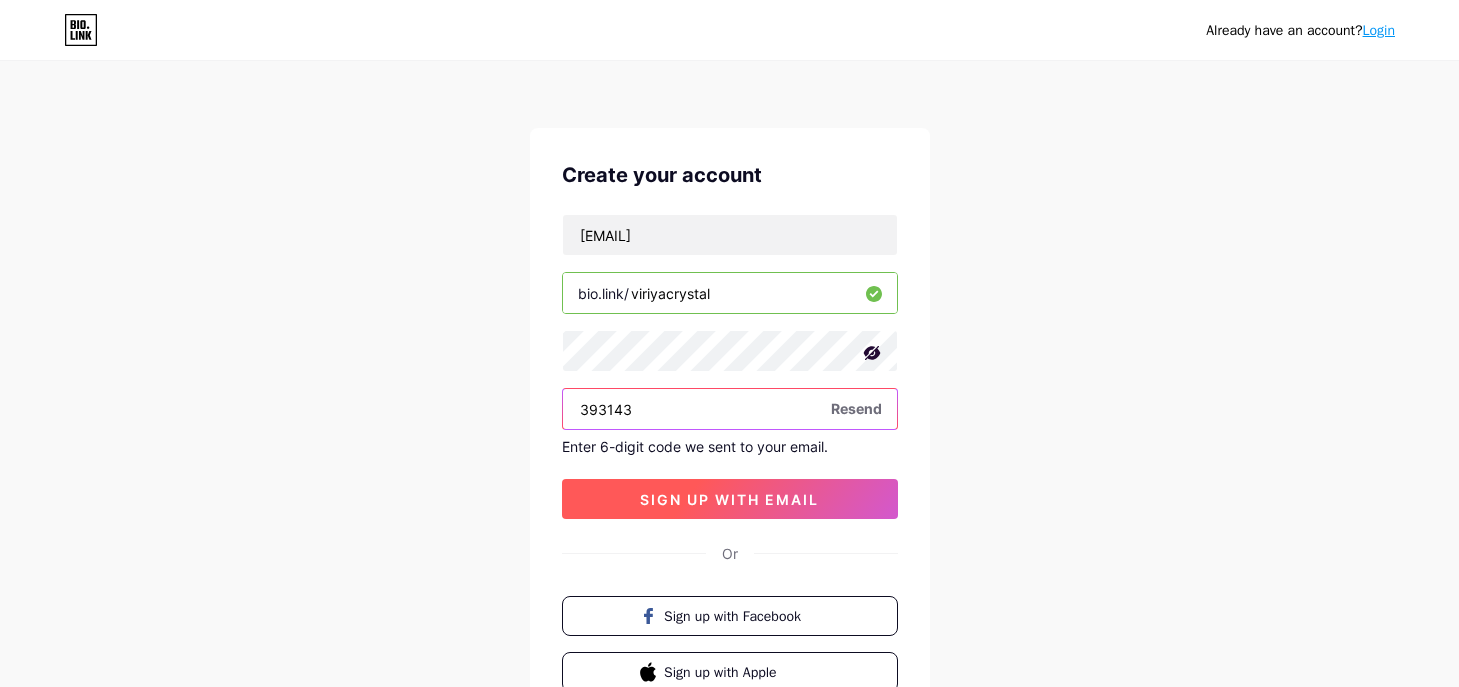 type on "393143" 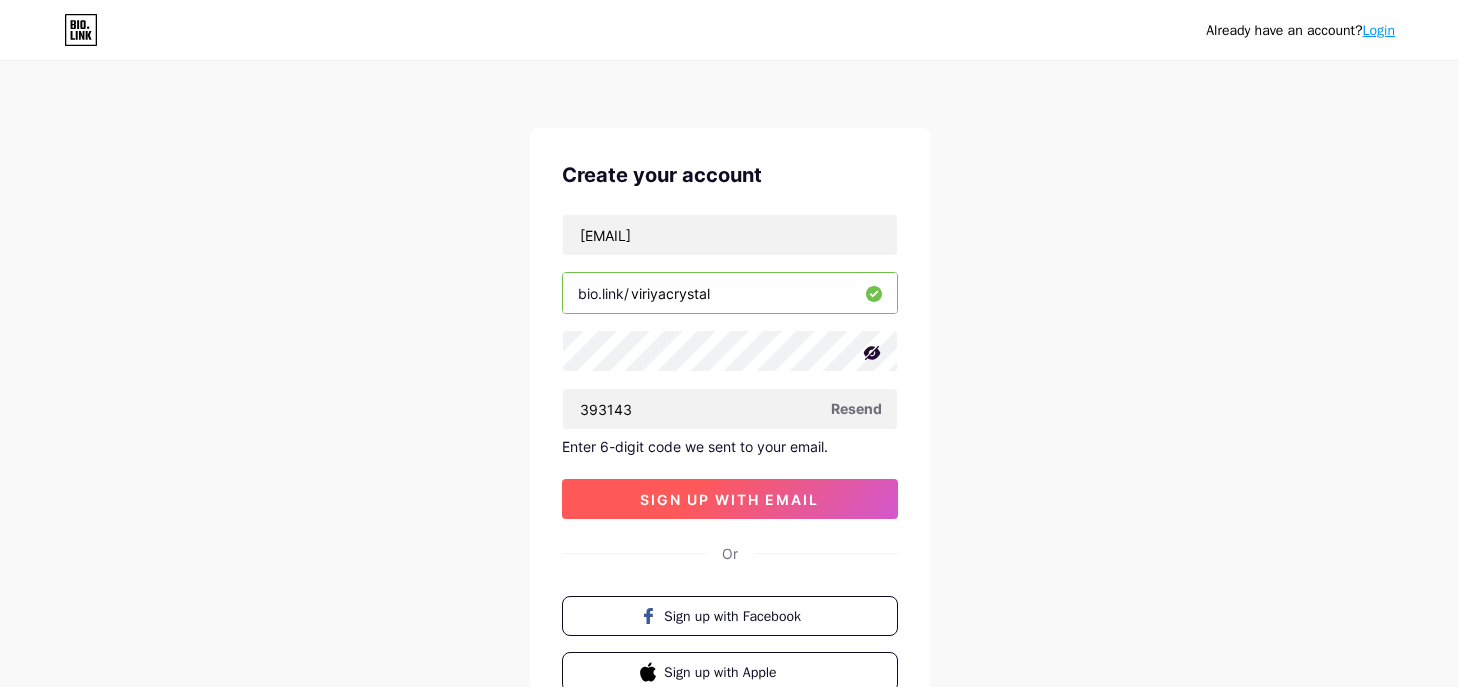 click on "sign up with email" at bounding box center [729, 499] 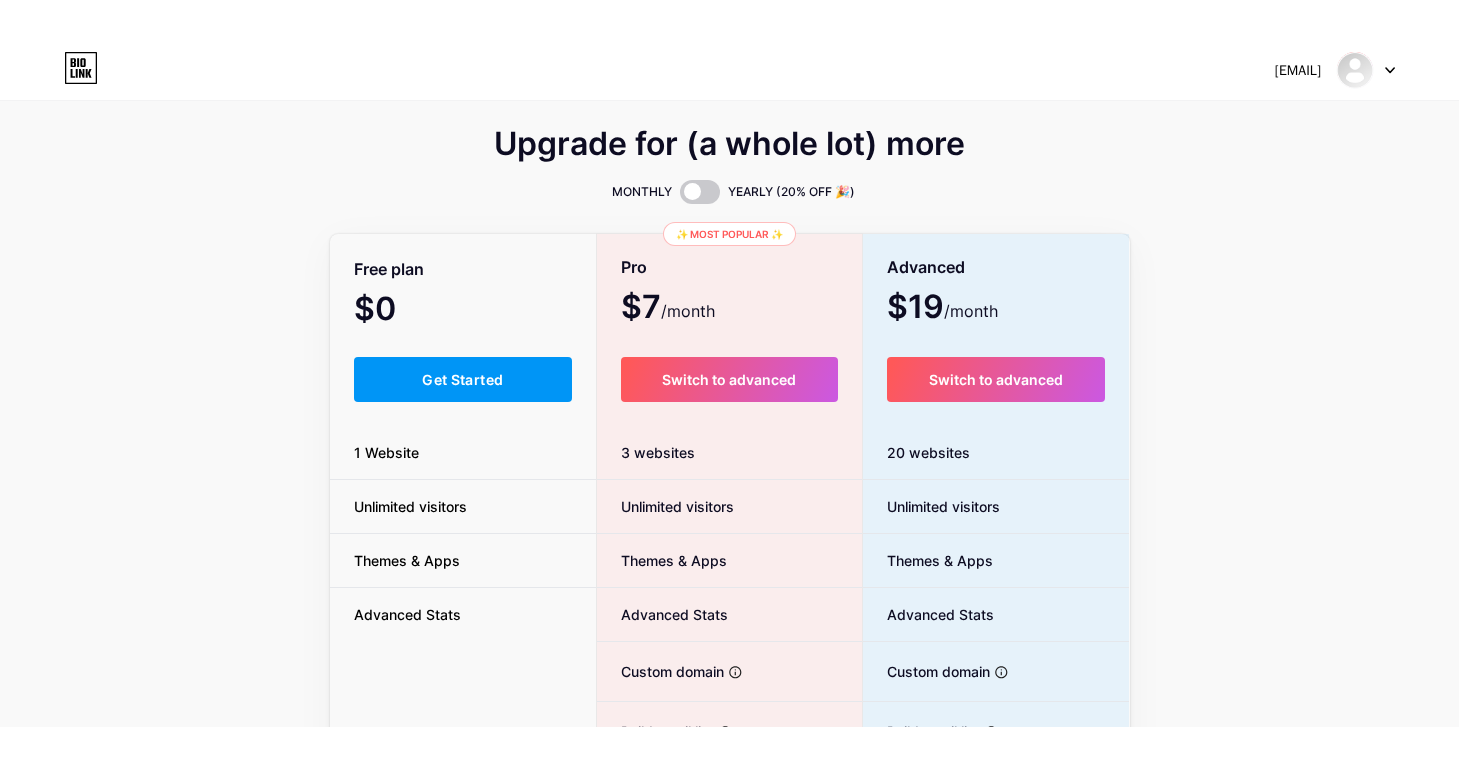 scroll, scrollTop: 0, scrollLeft: 0, axis: both 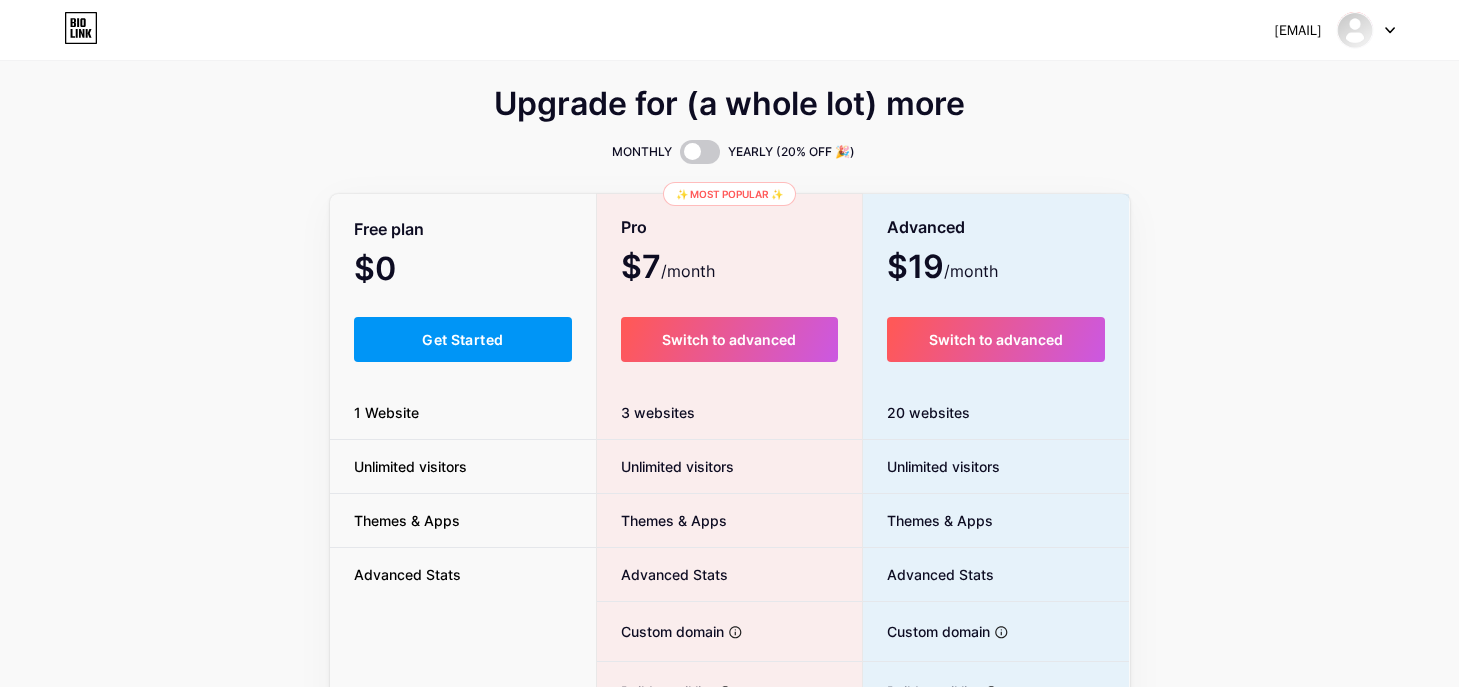 click on "Upgrade for (a whole lot) more
MONTHLY
YEARLY (20% OFF 🎉)
Free plan   $0   /month   Get Started     1 Website Unlimited visitors Themes & Apps Advanced Stats   ✨ Most popular ✨   Pro   $7   /month     Switch to advanced      3 websites
Unlimited visitors     Themes & Apps     Advanced Stats     Custom domain        Host it on your own personal domain    Build email list        Collect emails of your visitors and send them email updates    Publish blog posts        Start a blog in seconds, powered by a powerful editor    Verified badge        Add authenticity by showing a blue checkmark    Remove Bio Link branding        Remove all credits and make it fully white-label      Advanced   $19   /month     Switch to advanced      20 websites
Unlimited visitors     Themes & Apps     Advanced Stats     Custom domain        Host it on your own personal domain    Build email list         Publish blog posts         Verified badge" at bounding box center [729, 497] 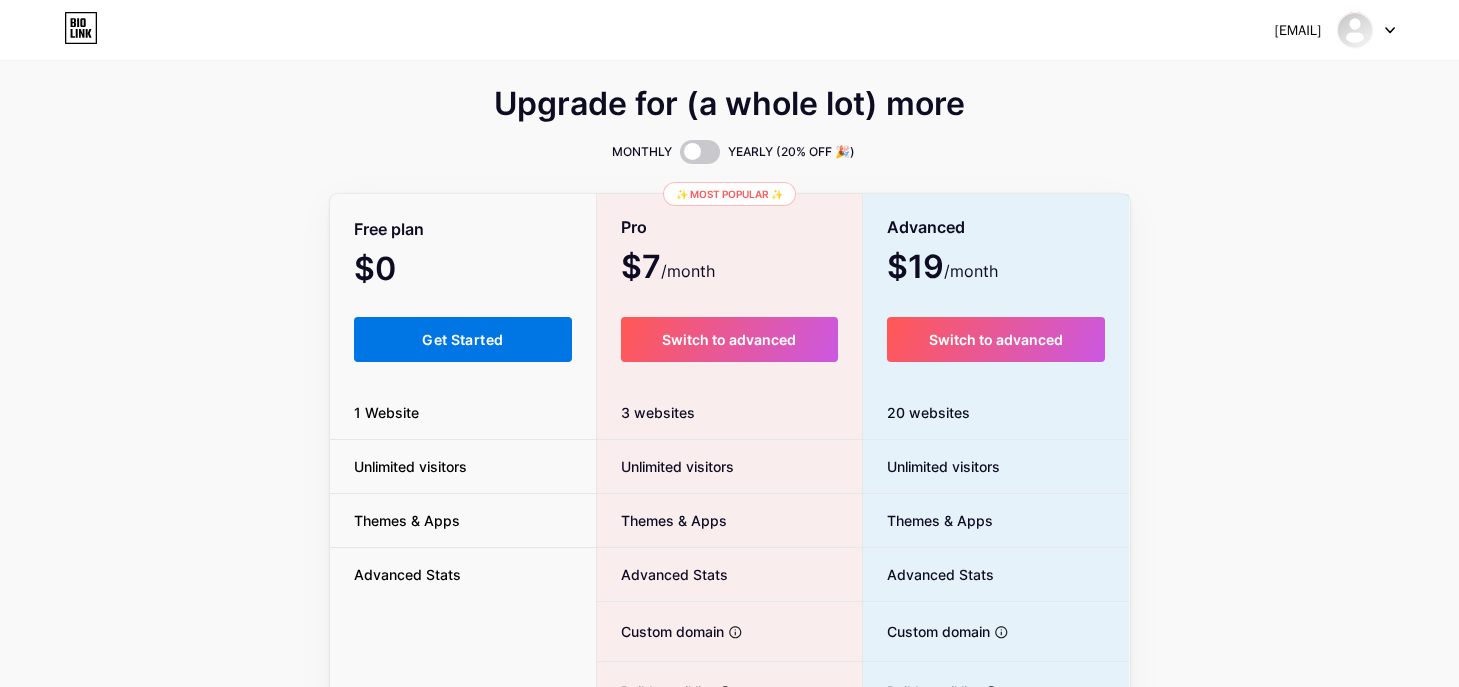 click on "Get Started" at bounding box center (462, 339) 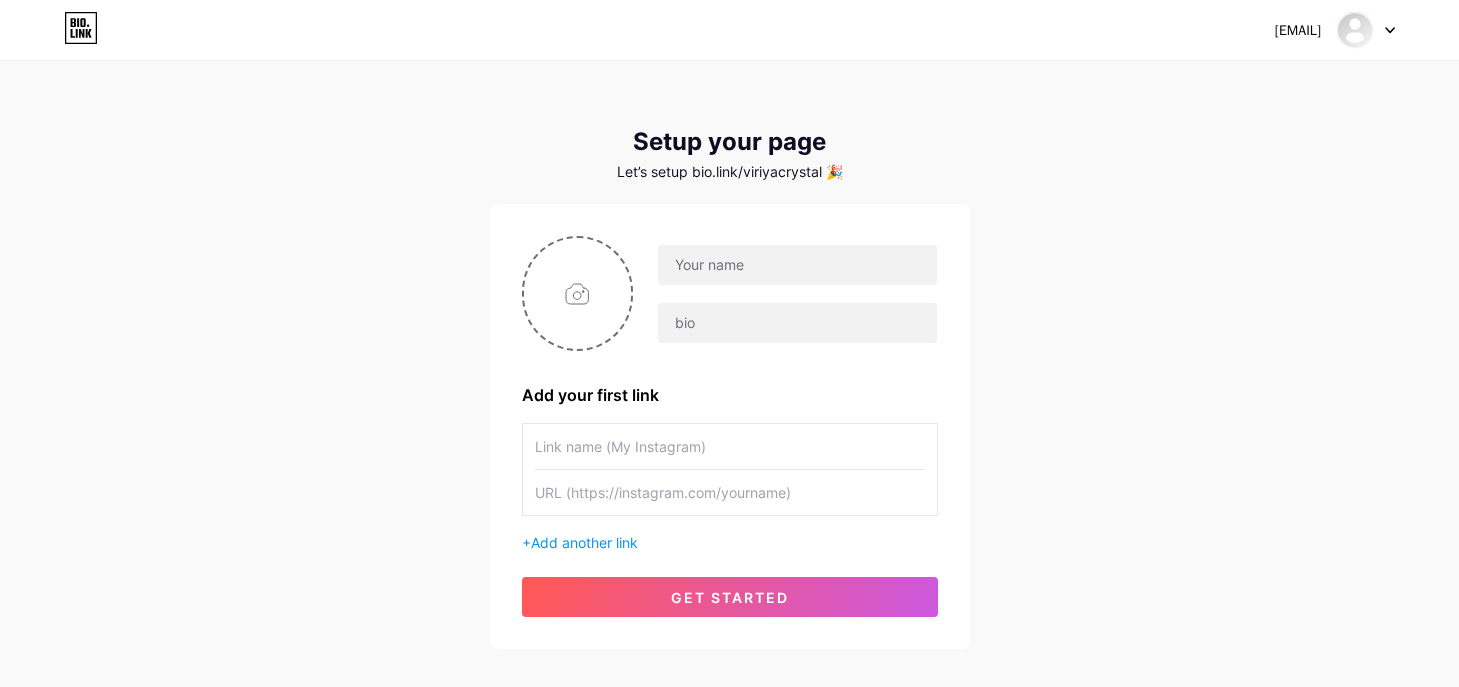 click on "Let’s setup bio.link/viriyacrystal 🎉" at bounding box center (730, 172) 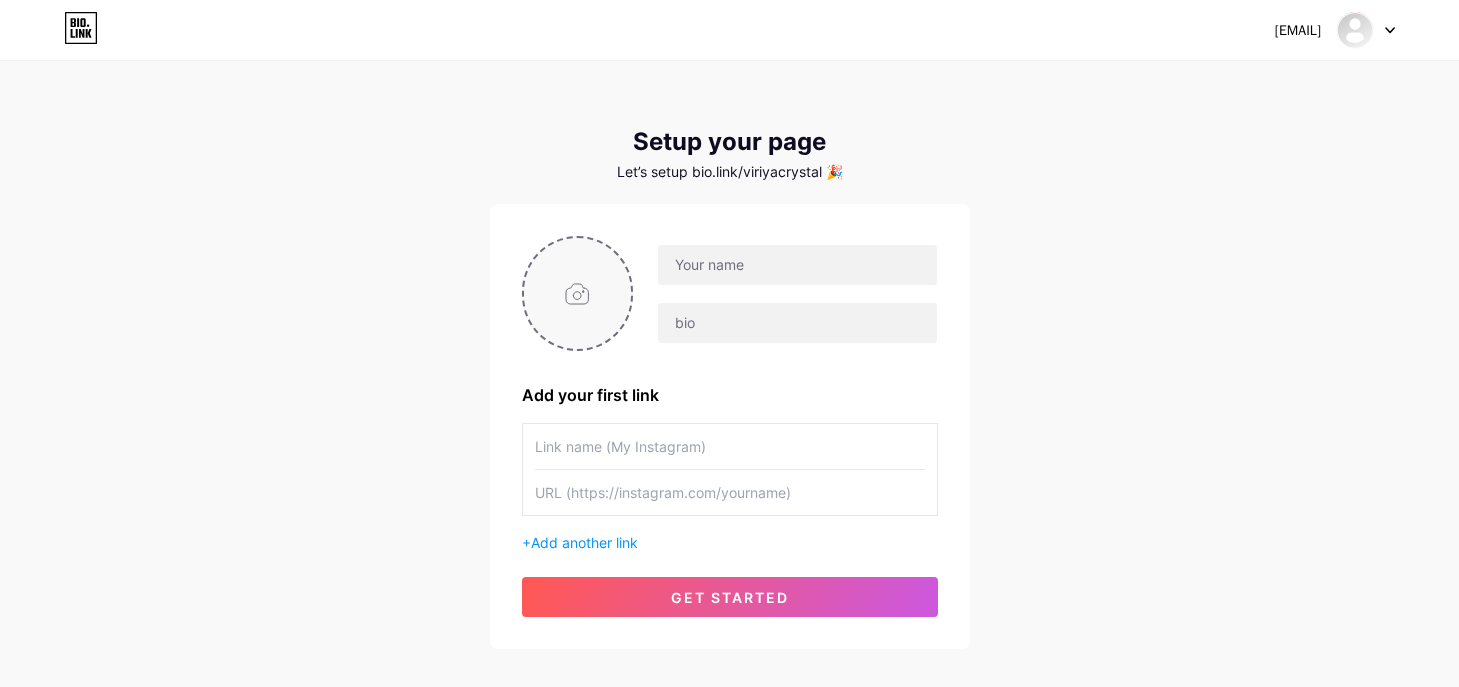click at bounding box center [578, 293] 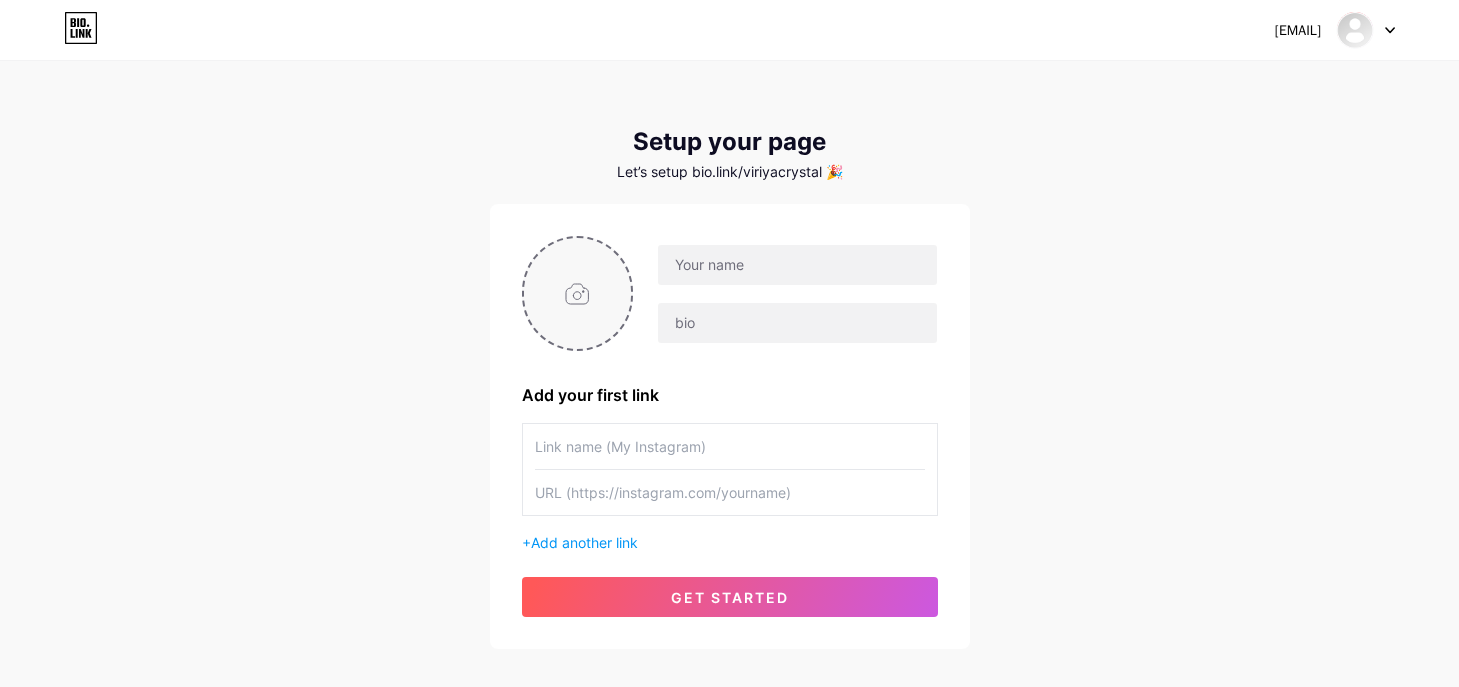 type on "C:\fakepath\Logo Tiktok Shop.png" 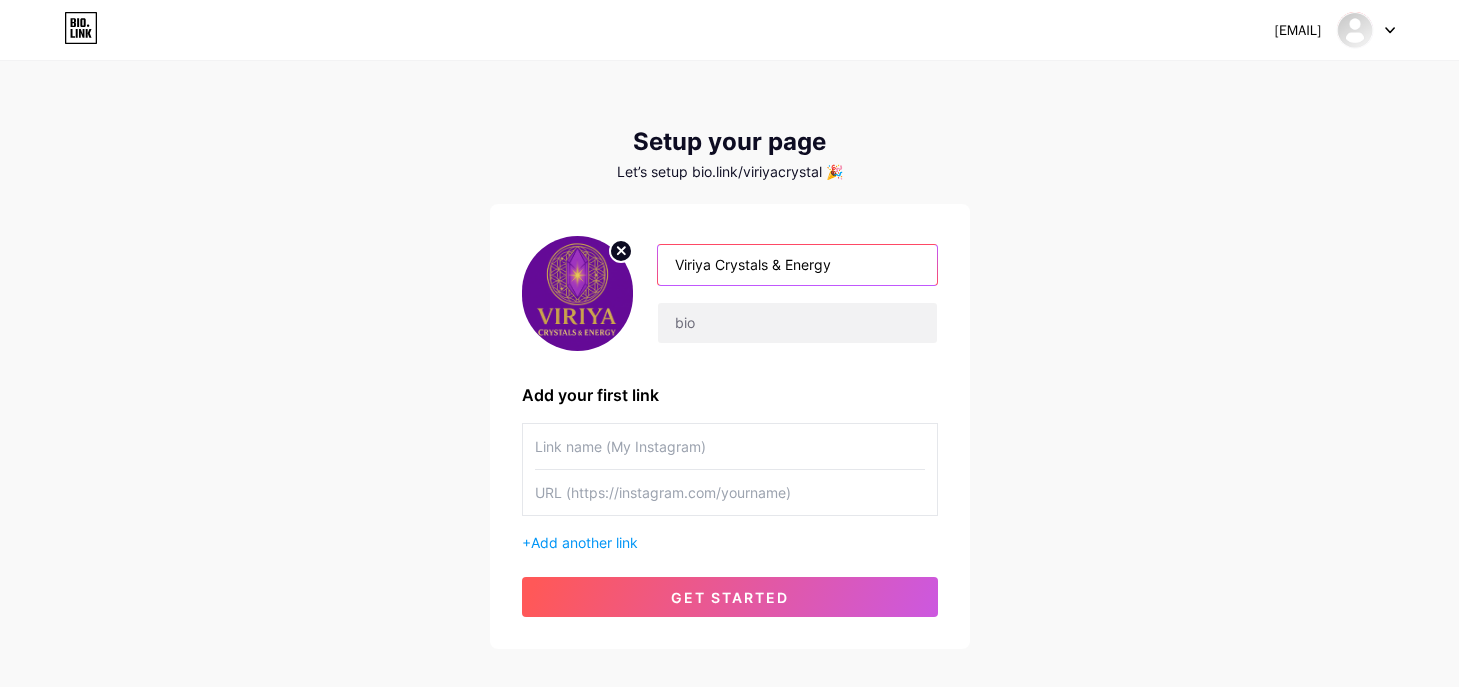 type on "Viriya Crystals & Energy" 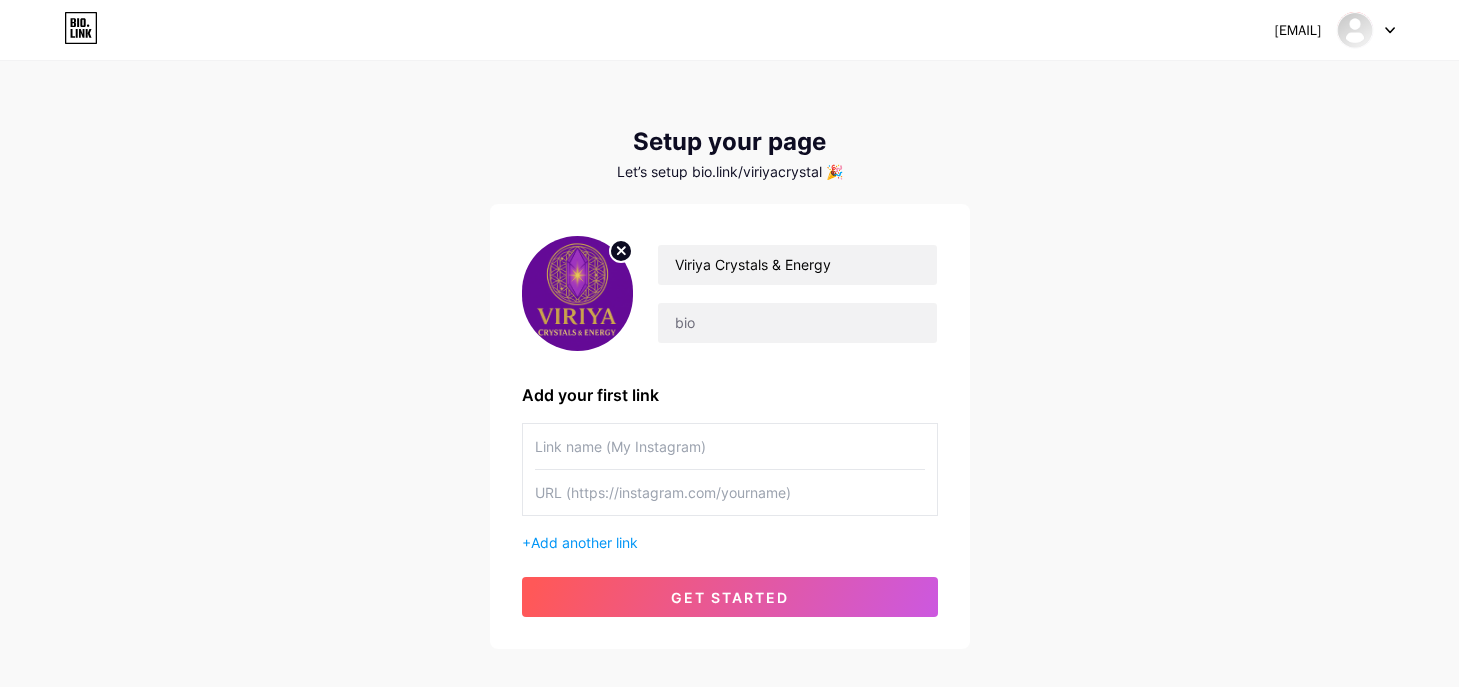 click on "Viriya Crystals & Energy" at bounding box center [730, 293] 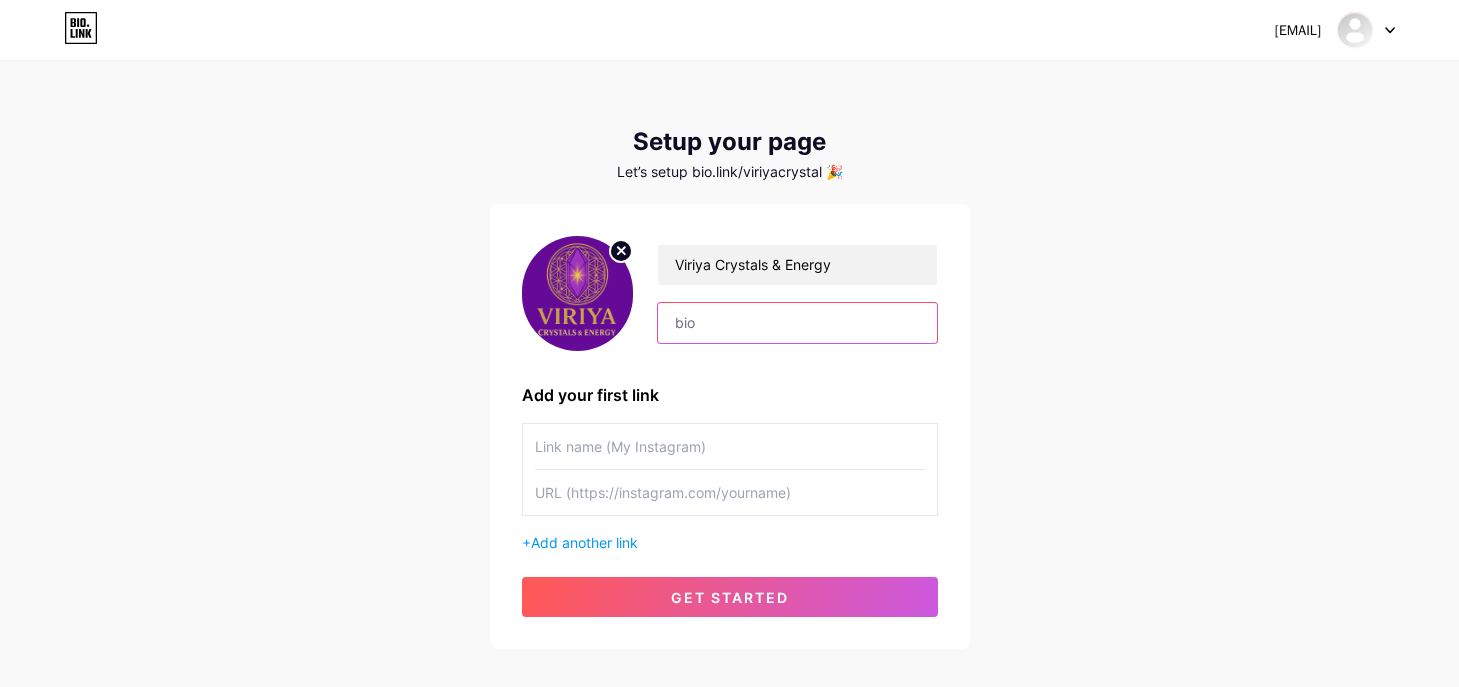click at bounding box center [797, 323] 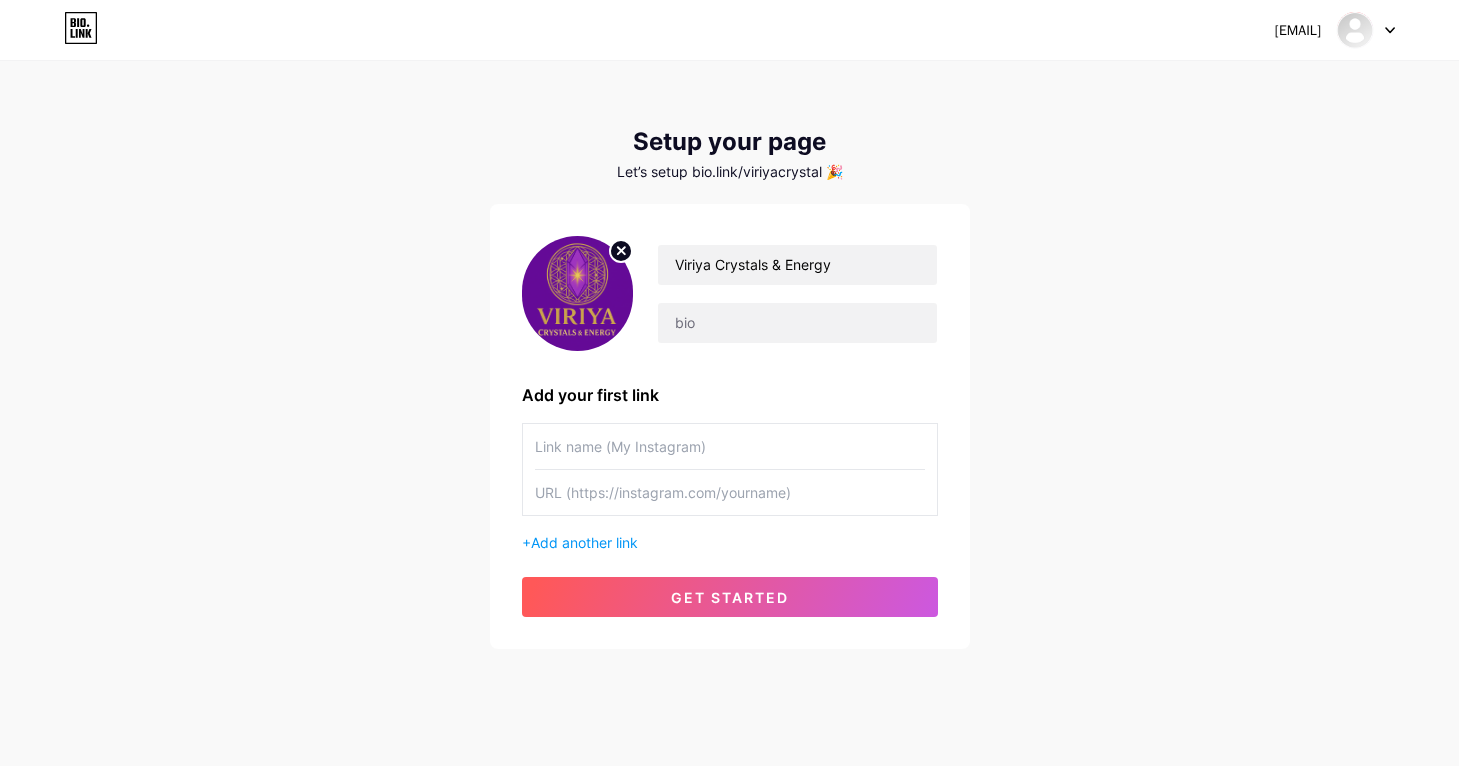click at bounding box center (730, 492) 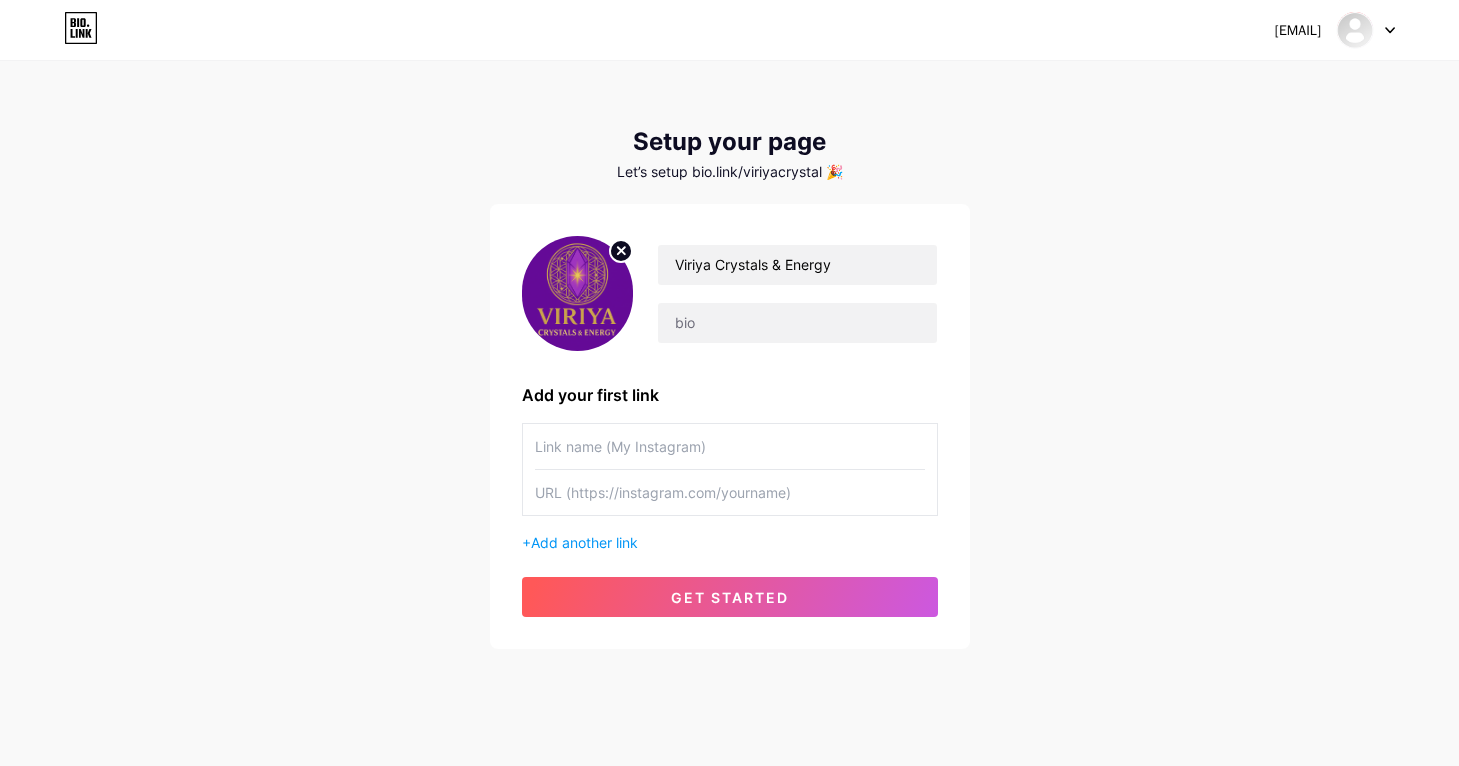 paste on "https://www.instagram.com/belajarcrystalhealing/" 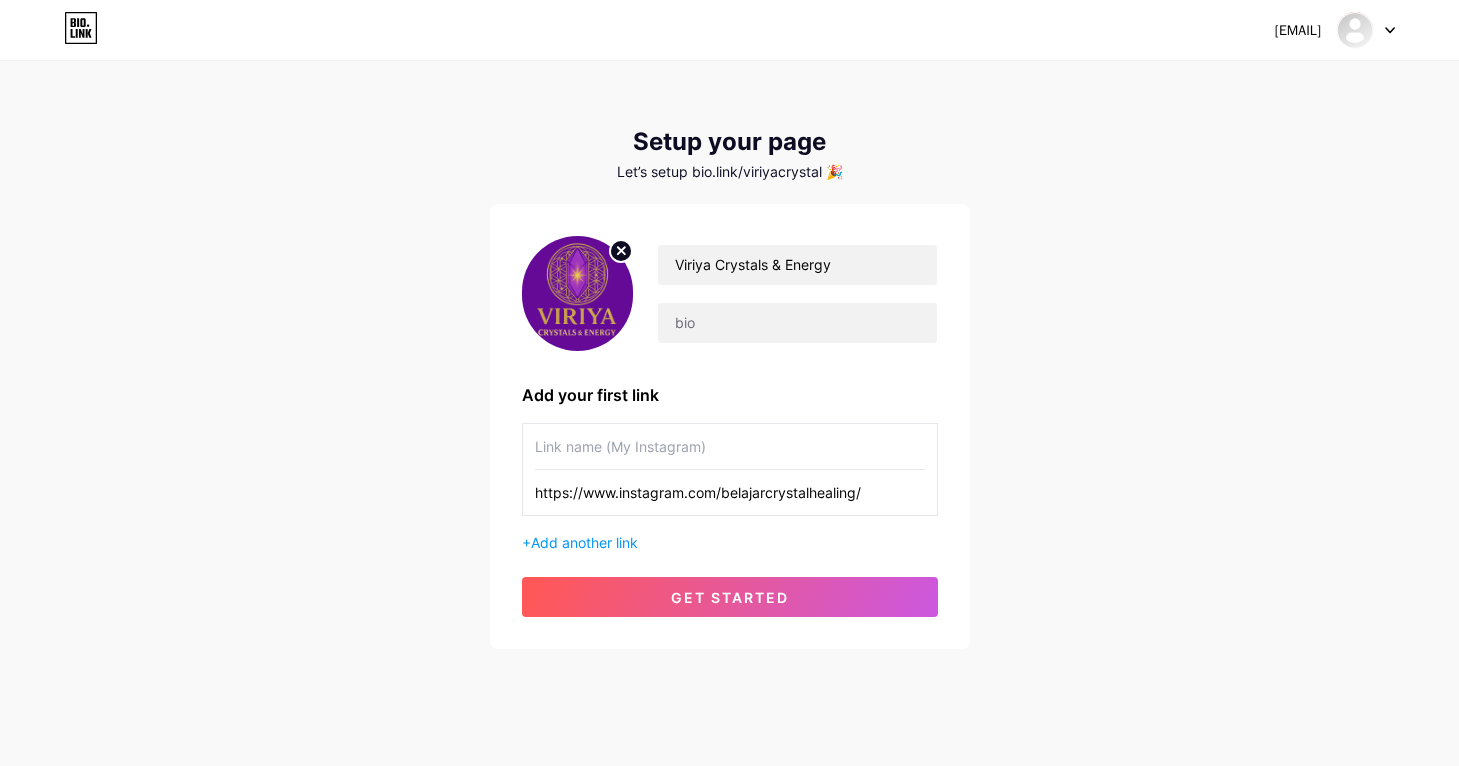type on "https://www.instagram.com/belajarcrystalhealing/" 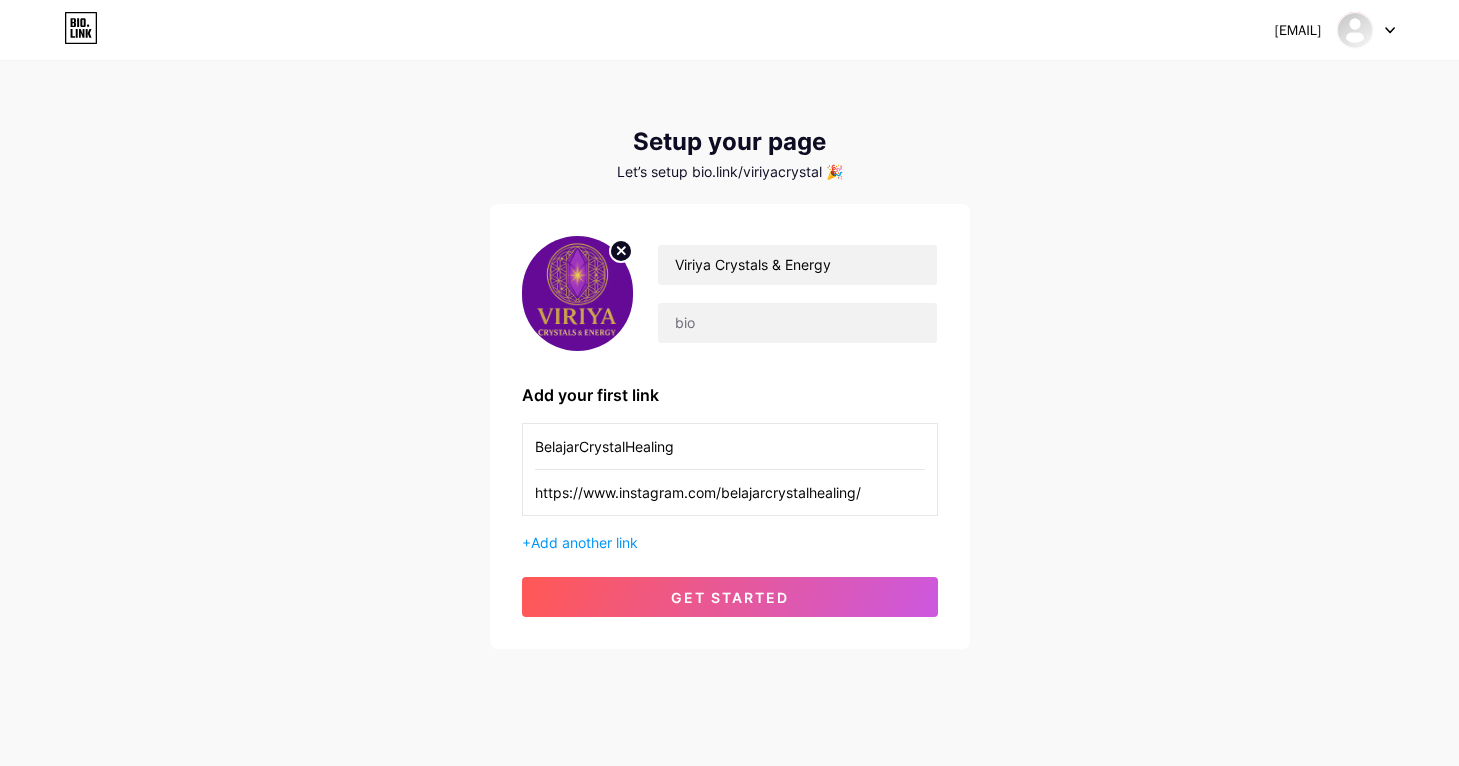 type on "BelajarCrystalHealing" 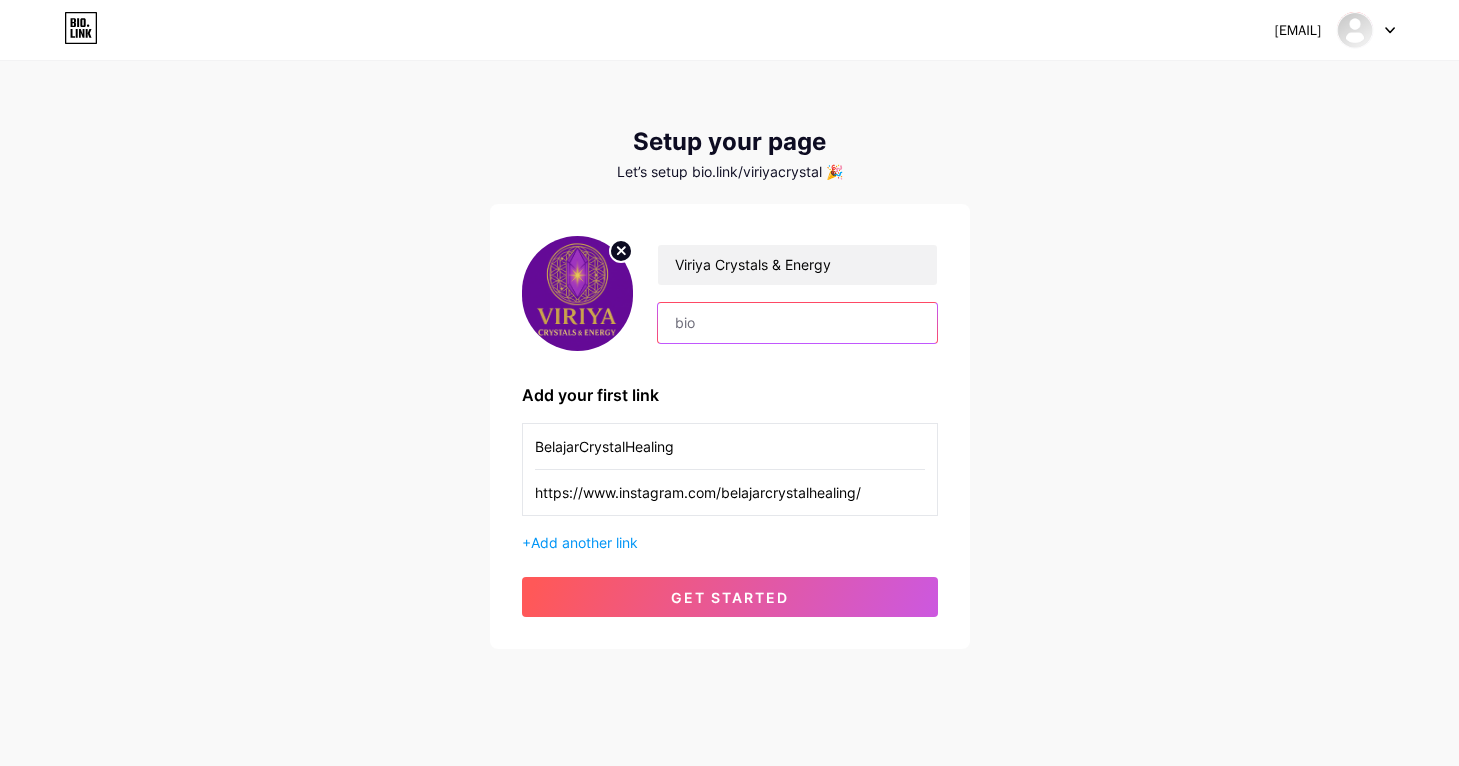 click at bounding box center (797, 323) 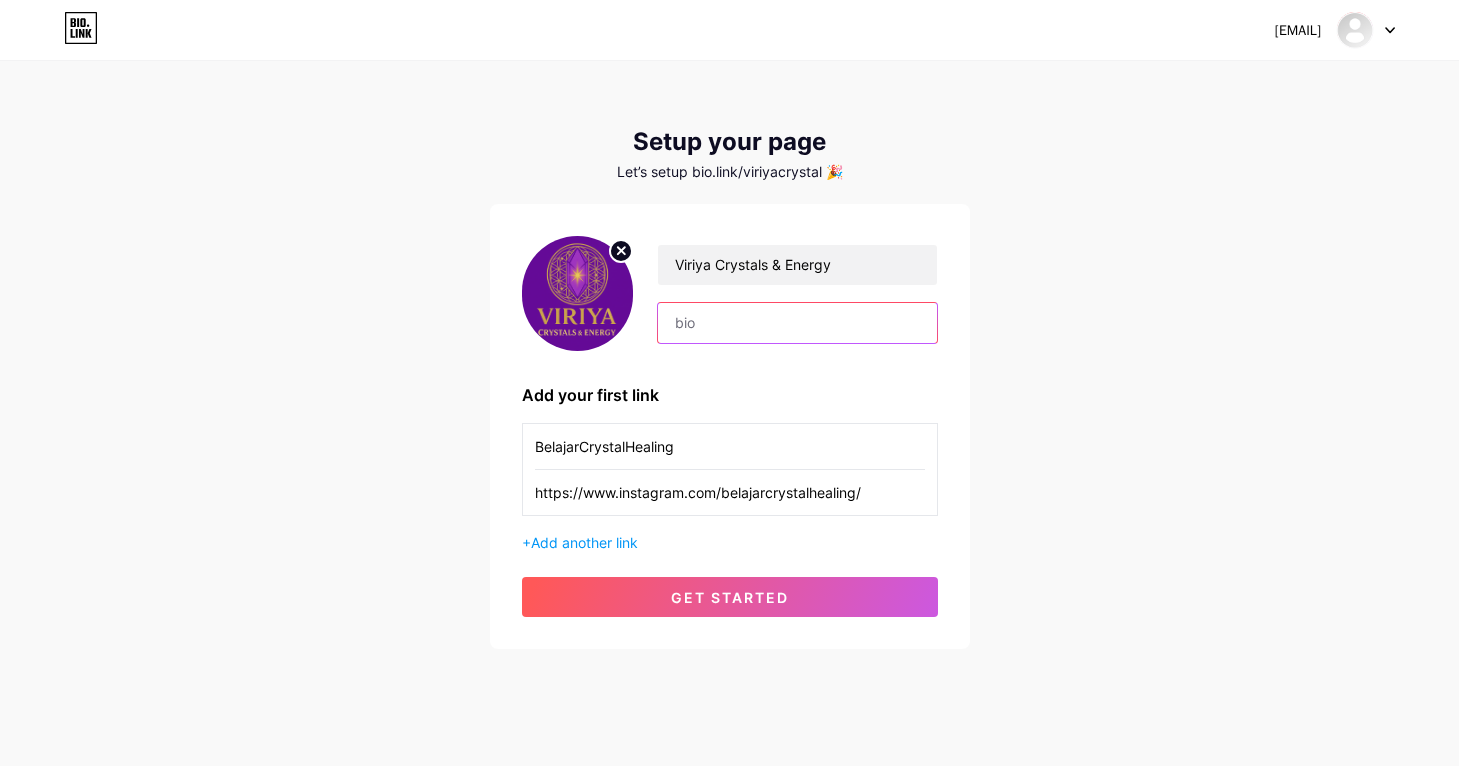 paste on "📣 Viriya Crystal - Viriya Shop 💎 Kristal, Self Healing, Reading 🔮 Toko | Edukasi | Transformasi Jiwa" 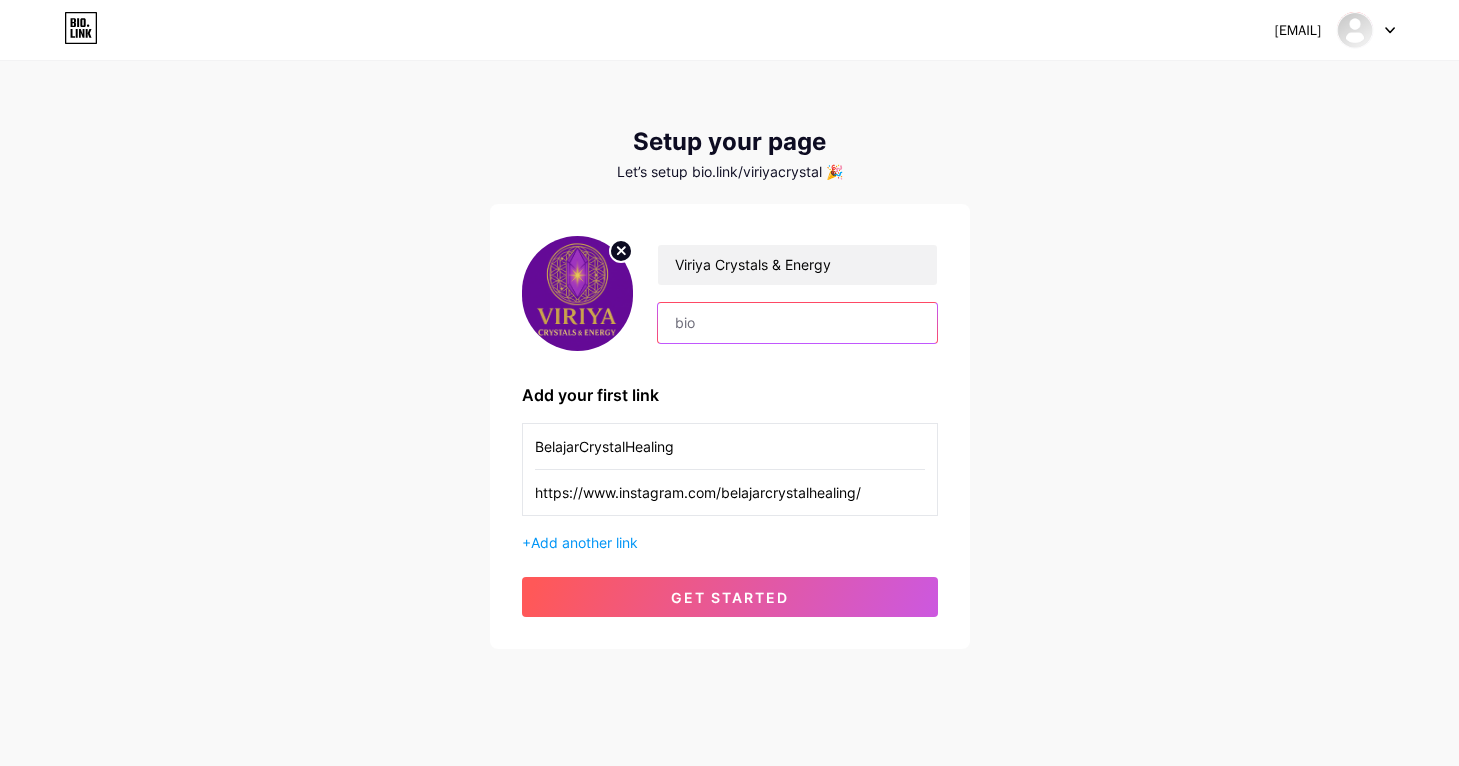 type on "📣 Viriya Crystal - Viriya Shop 💎 Kristal, Self Healing, Reading 🔮 Toko | Edukasi | Transformasi Jiwa" 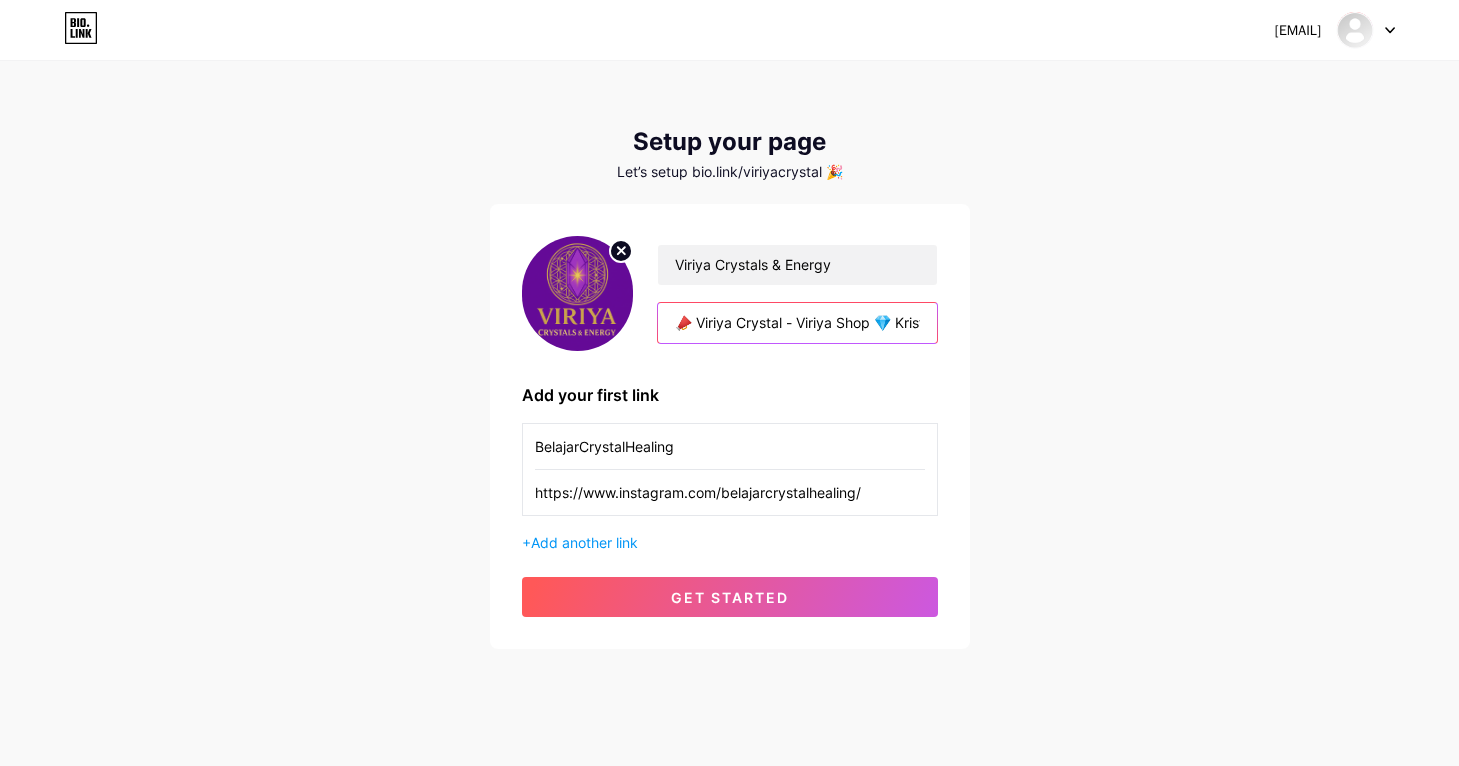 click on "📣 Viriya Crystal - Viriya Shop 💎 Kristal, Self Healing, Reading 🔮 Toko | Edukasi | Transformasi Jiwa" at bounding box center [797, 323] 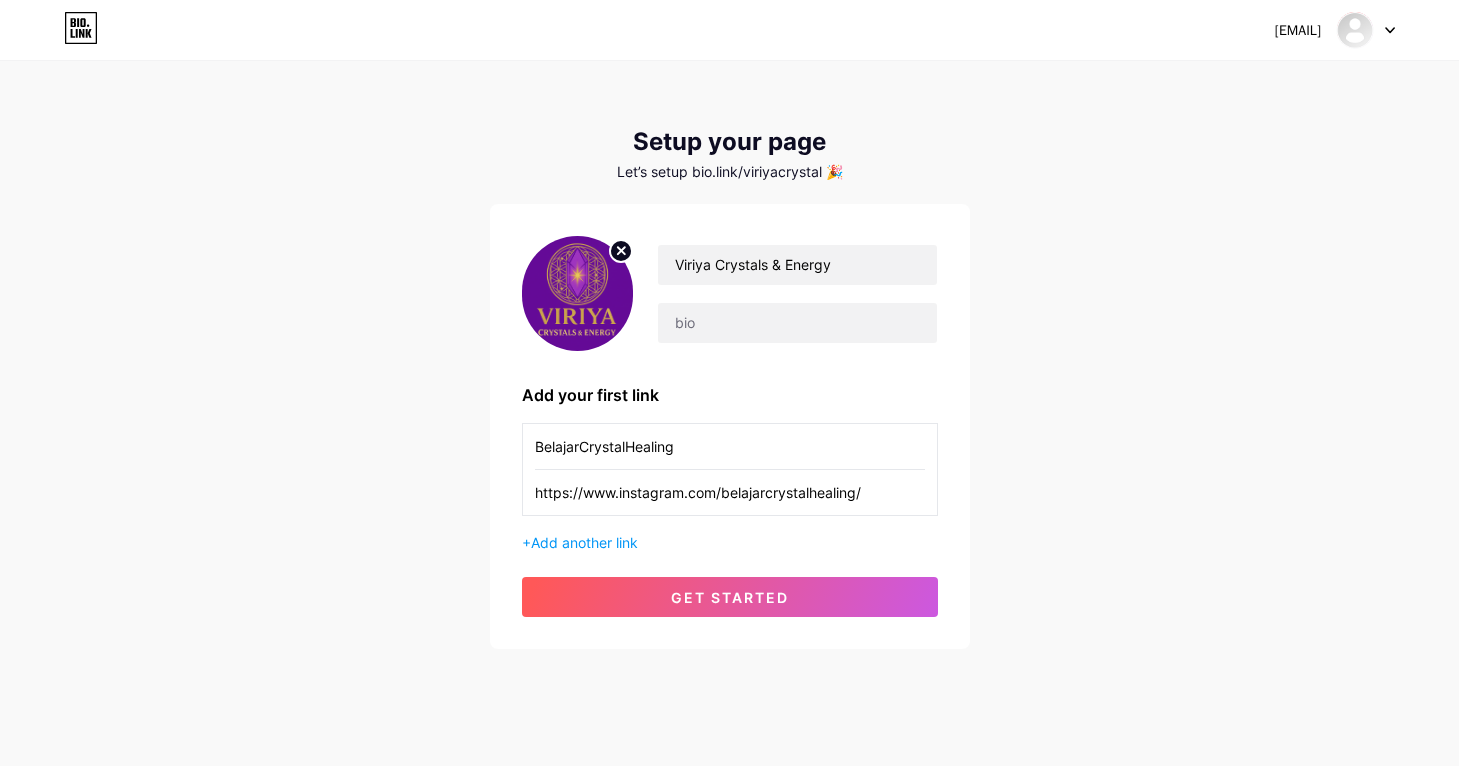 click on "[EMAIL]           Dashboard     Logout" at bounding box center [729, 30] 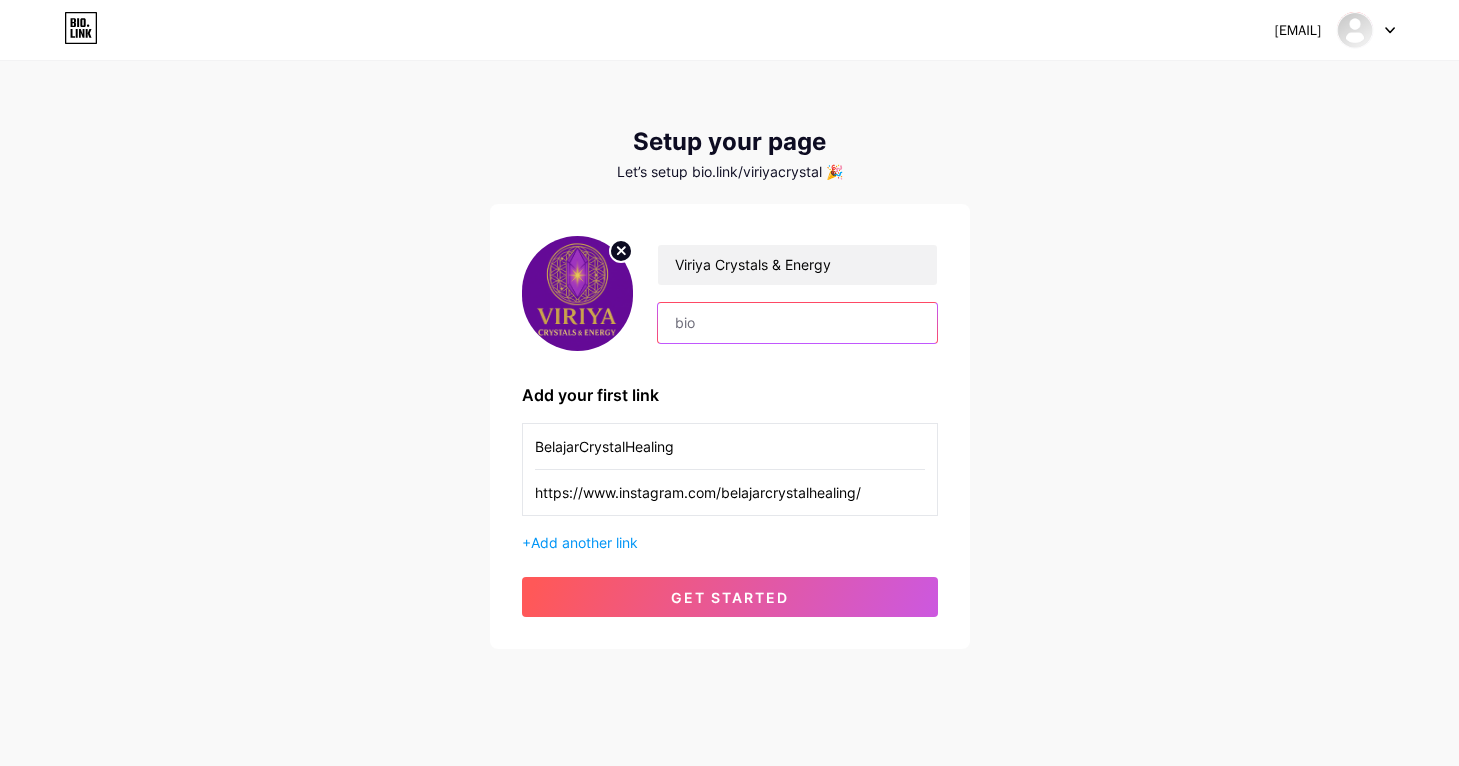 click at bounding box center [797, 323] 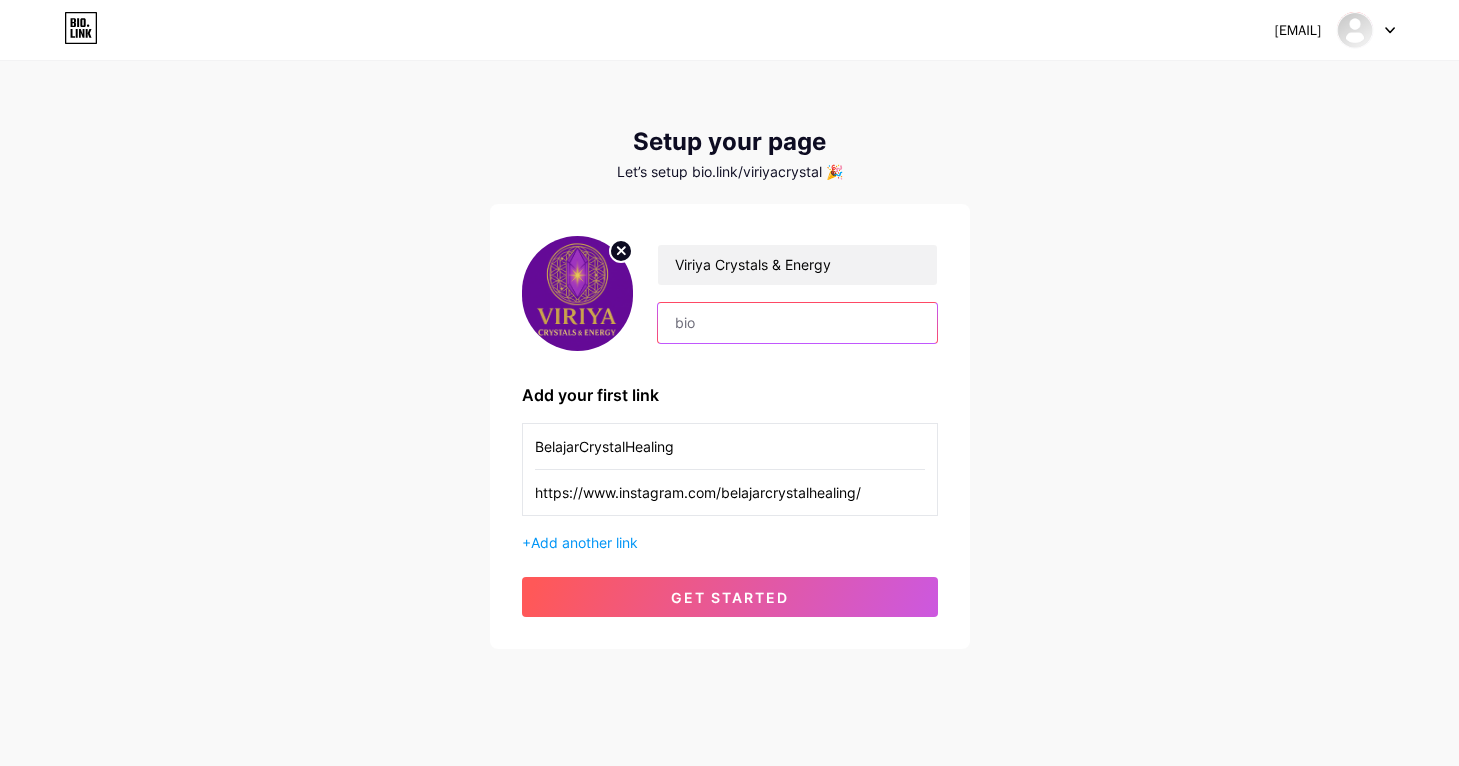 paste on "📣 Viriya Crystal - Viriya Shop 💎 Kristal, Self Healing, Reading 🔮 Toko | Edukasi | Transformasi Jiwa" 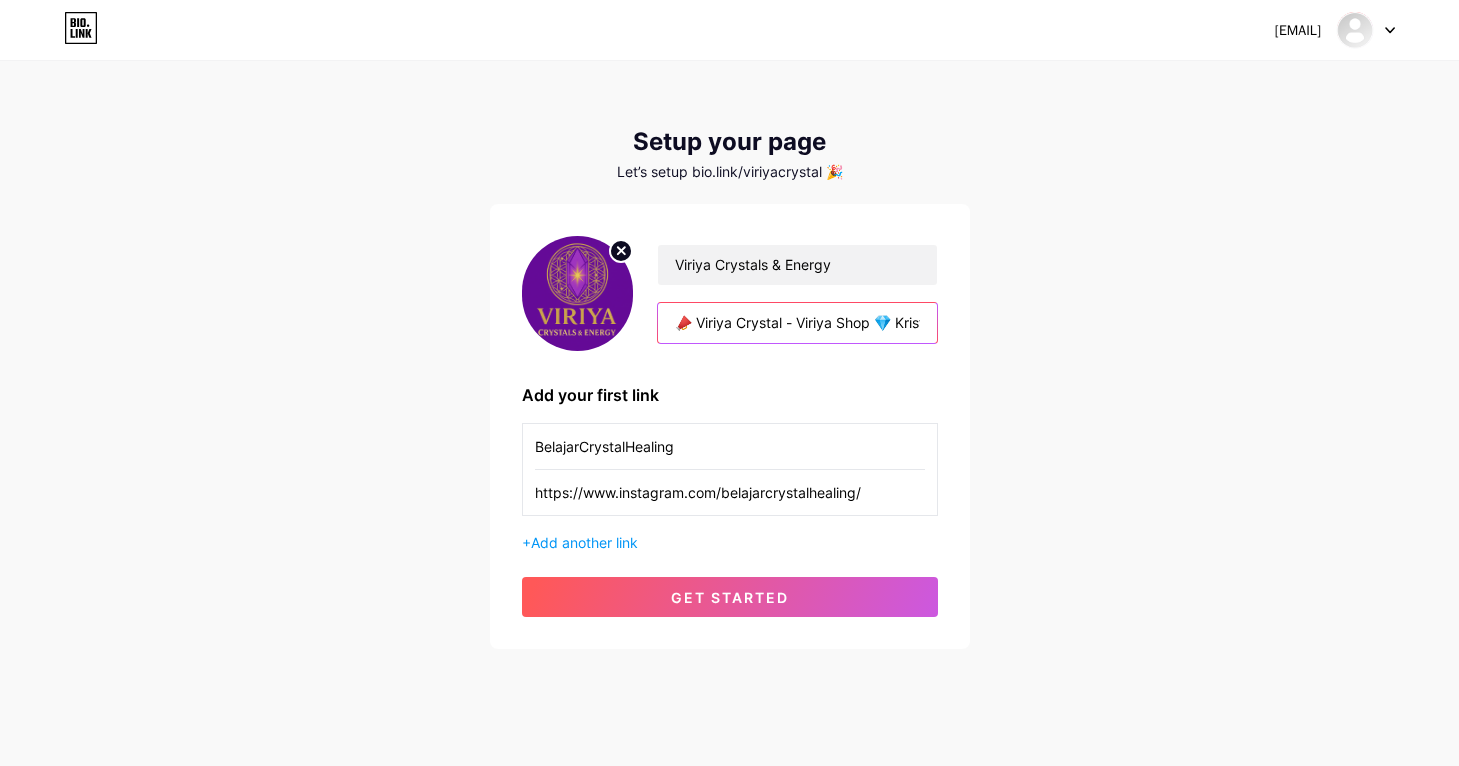 drag, startPoint x: 770, startPoint y: 326, endPoint x: 622, endPoint y: 324, distance: 148.01352 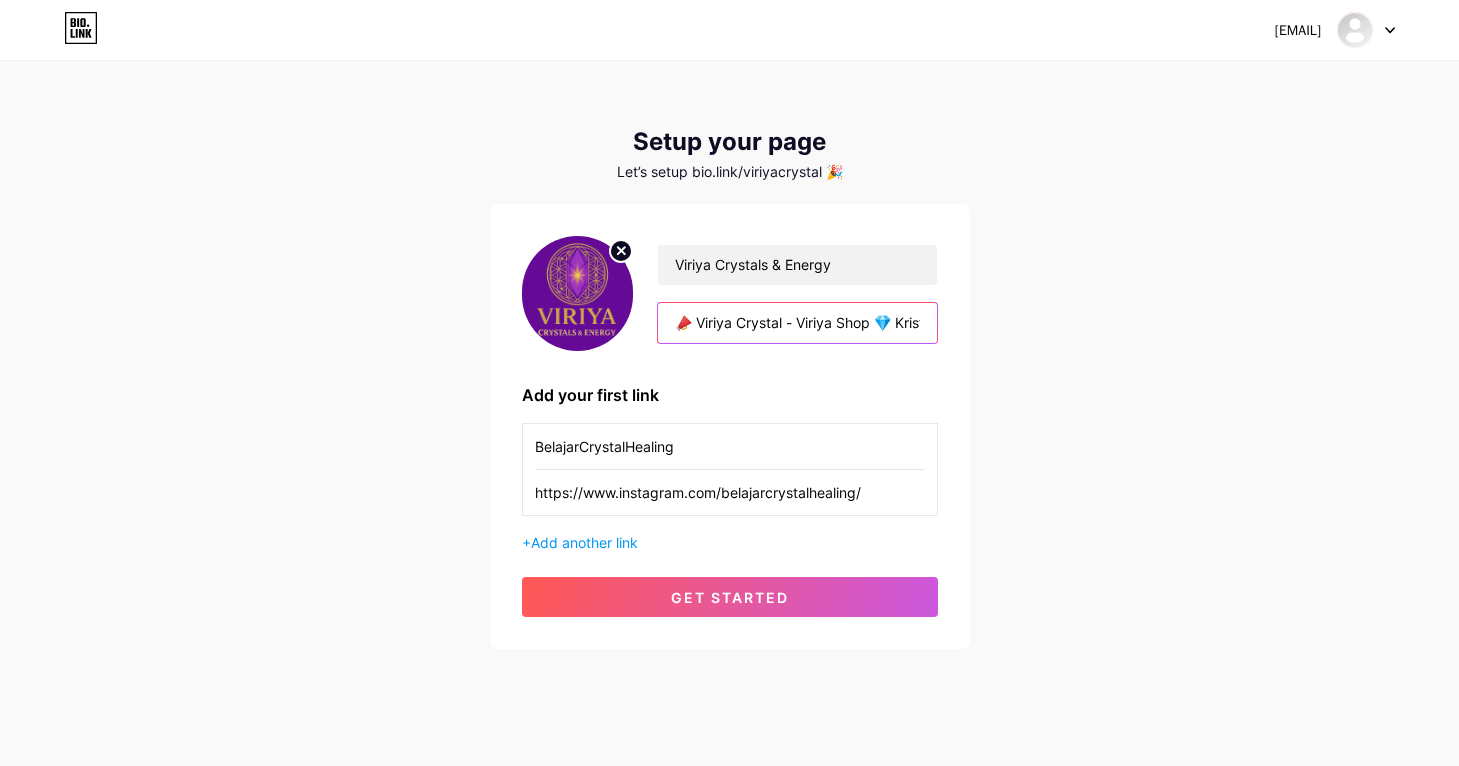click on "Viriya Crystals & Energy 📣 Viriya Crystal - Viriya Shop 💎 Kristal, Self Healing, Reading 🔮 Toko | Edukasi | Transformasi Jiwa" at bounding box center (730, 293) 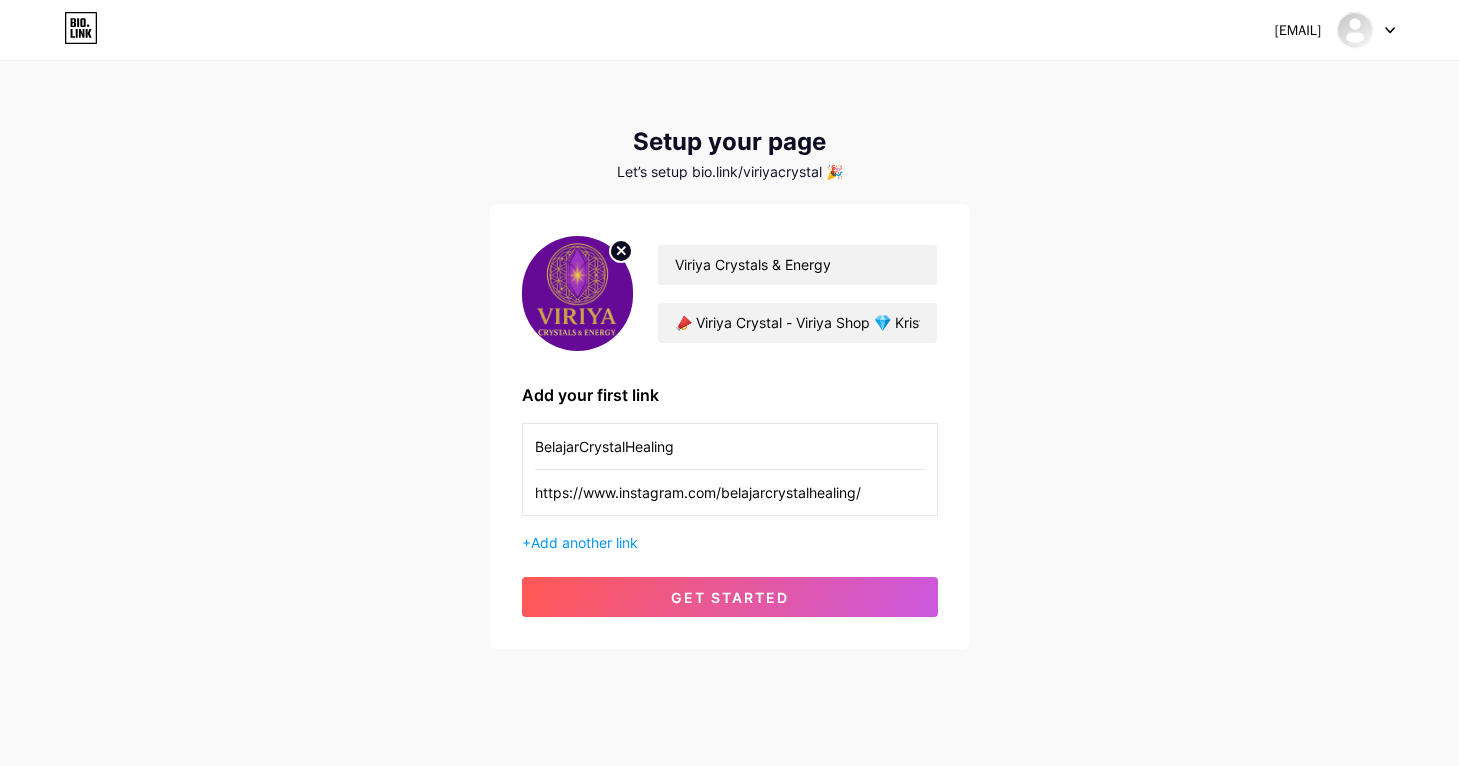 click on "Dashboard Logout Setup your page Let’s setup bio.link/viriyacrystal 🎉 Viriya Crystals & Energy 📣 Viriya Crystal - Viriya Shop 💎 Kristal, Self Healing, Reading 🔮 Toko | Edukasi | Transformasi Jiwa Add your first link BelajarCrystalHealing https://www.instagram.com/belajarcrystalhealing/ + Add another link get started" at bounding box center (729, 356) 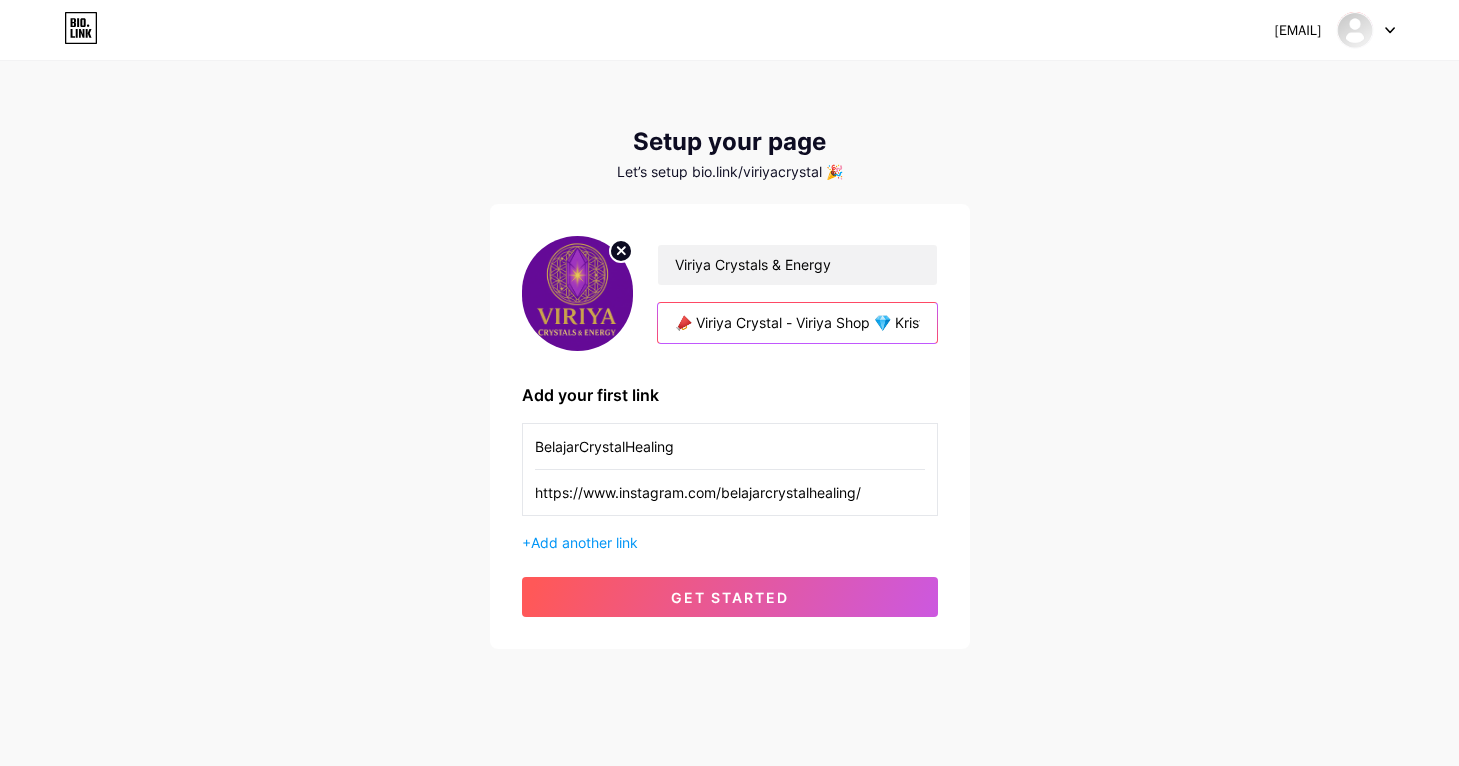 click on "📣 Viriya Crystal - Viriya Shop 💎 Kristal, Self Healing, Reading 🔮 Toko | Edukasi | Transformasi Jiwa" at bounding box center [797, 323] 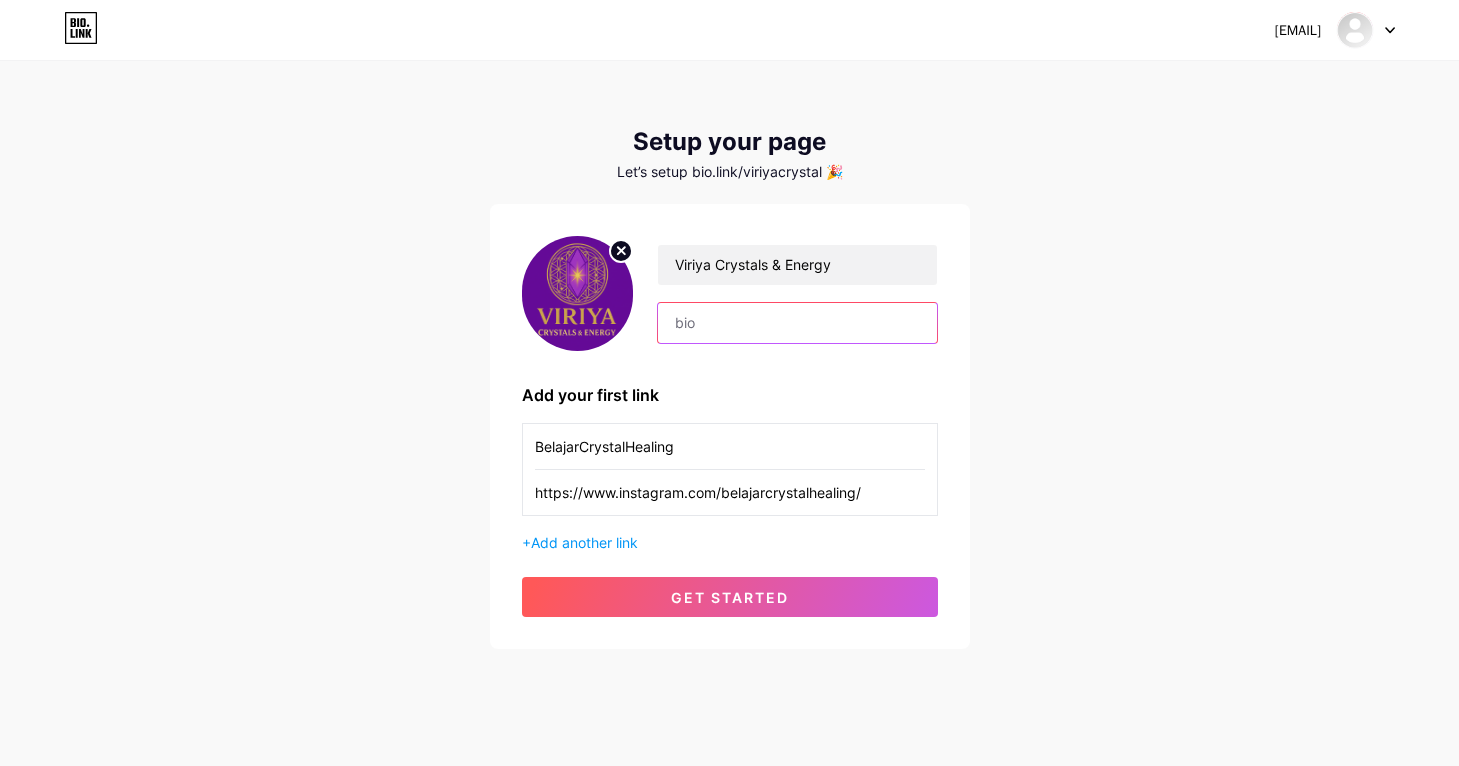 paste on "📣 Viriya Crystal - Viriya Shop 💎 Kristal, Self Healing, Reading 🔮 Toko | Edukasi | Transformasi Jiwa" 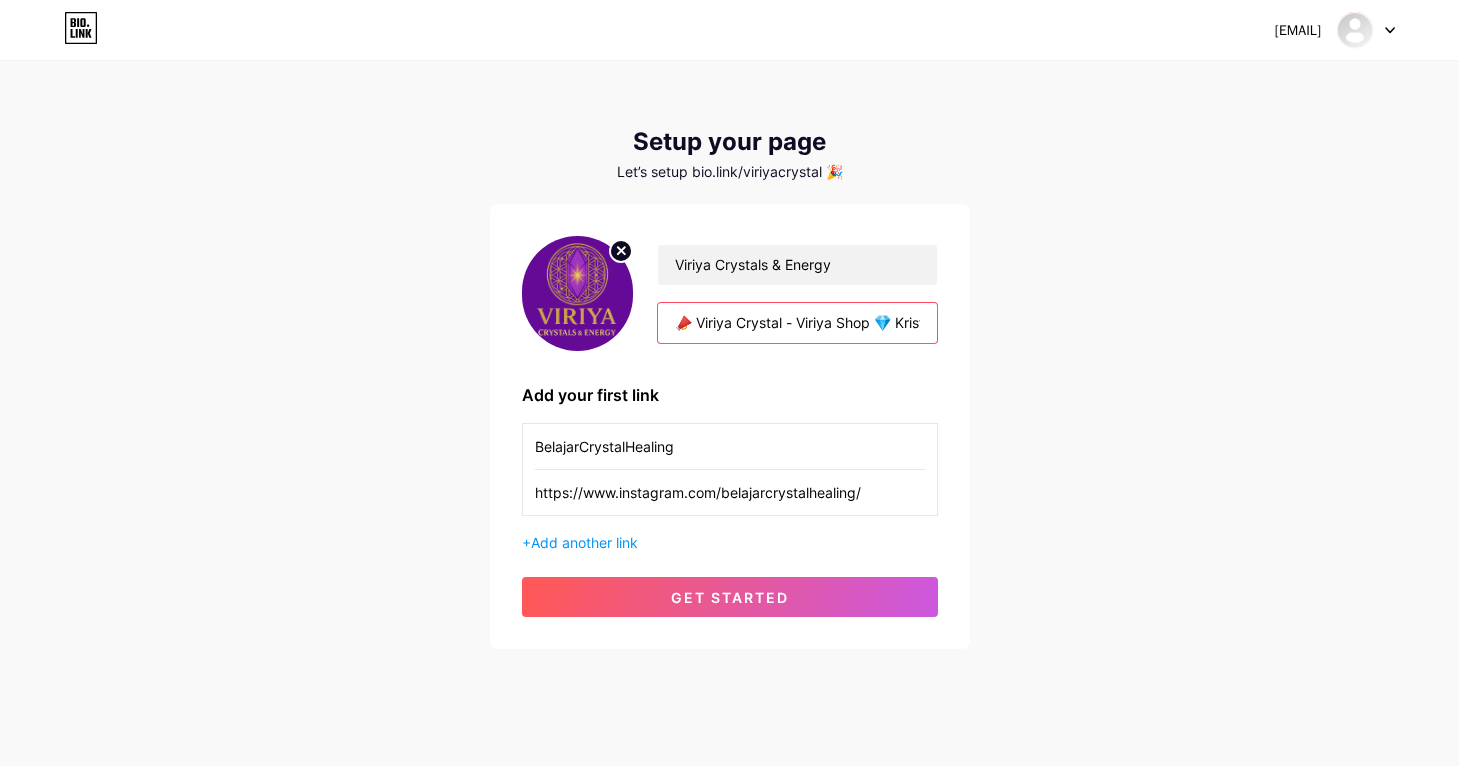 drag, startPoint x: 785, startPoint y: 325, endPoint x: 646, endPoint y: 328, distance: 139.03236 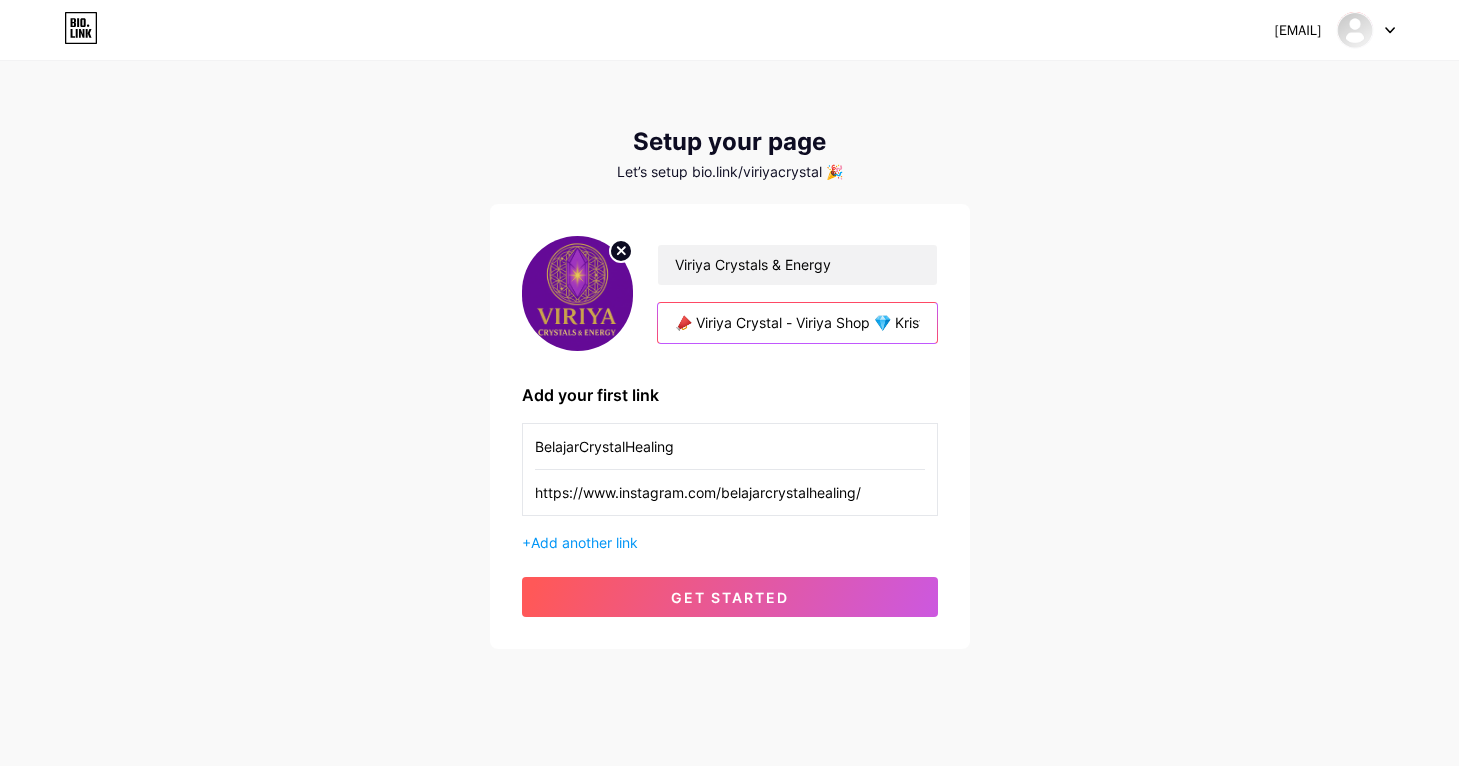 click on "Viriya Crystals & Energy 📣 Viriya Crystal - Viriya Shop 💎 Kristal, Self Healing, Reading 🔮 Toko | Edukasi | Transformasi Jiwa" at bounding box center (785, 294) 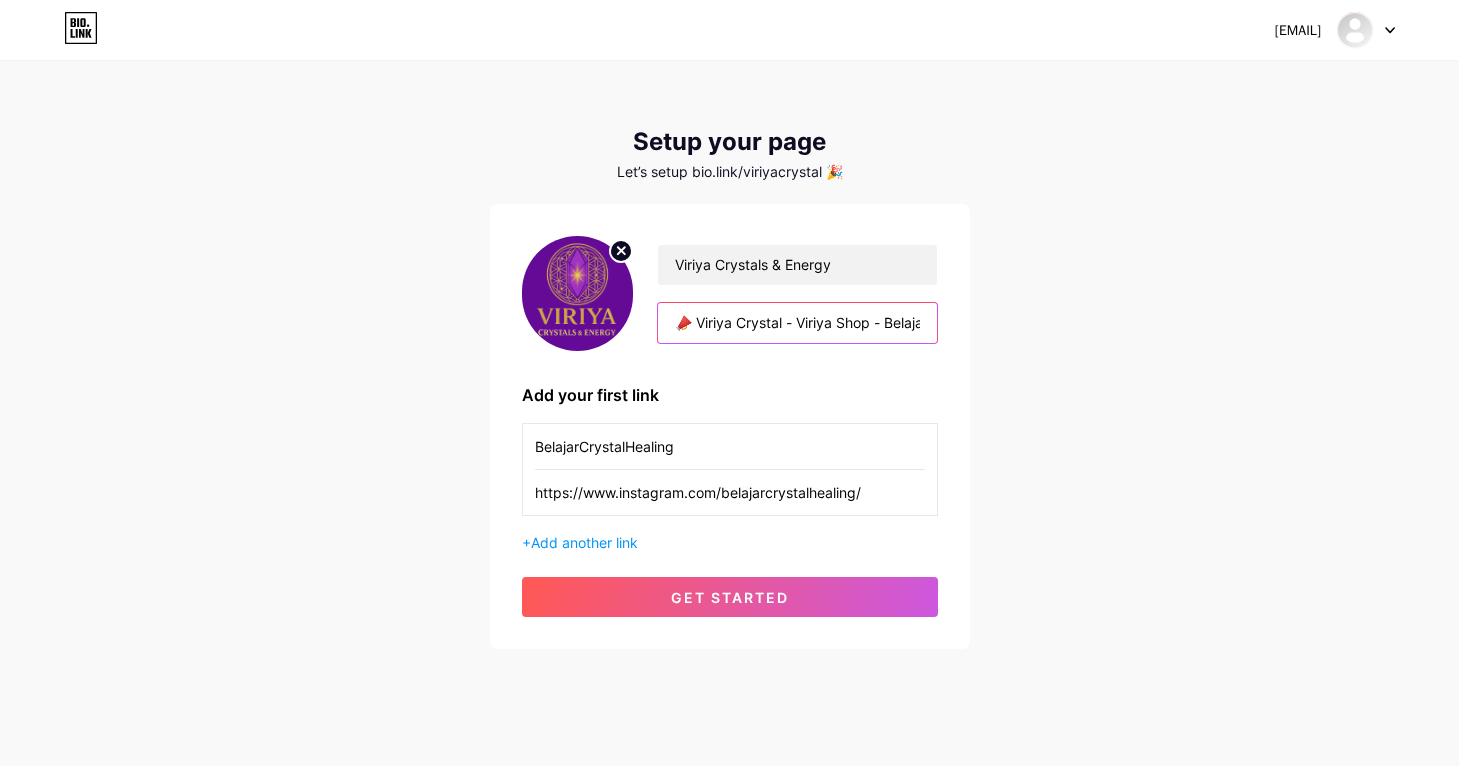 drag, startPoint x: 884, startPoint y: 322, endPoint x: 990, endPoint y: 333, distance: 106.56923 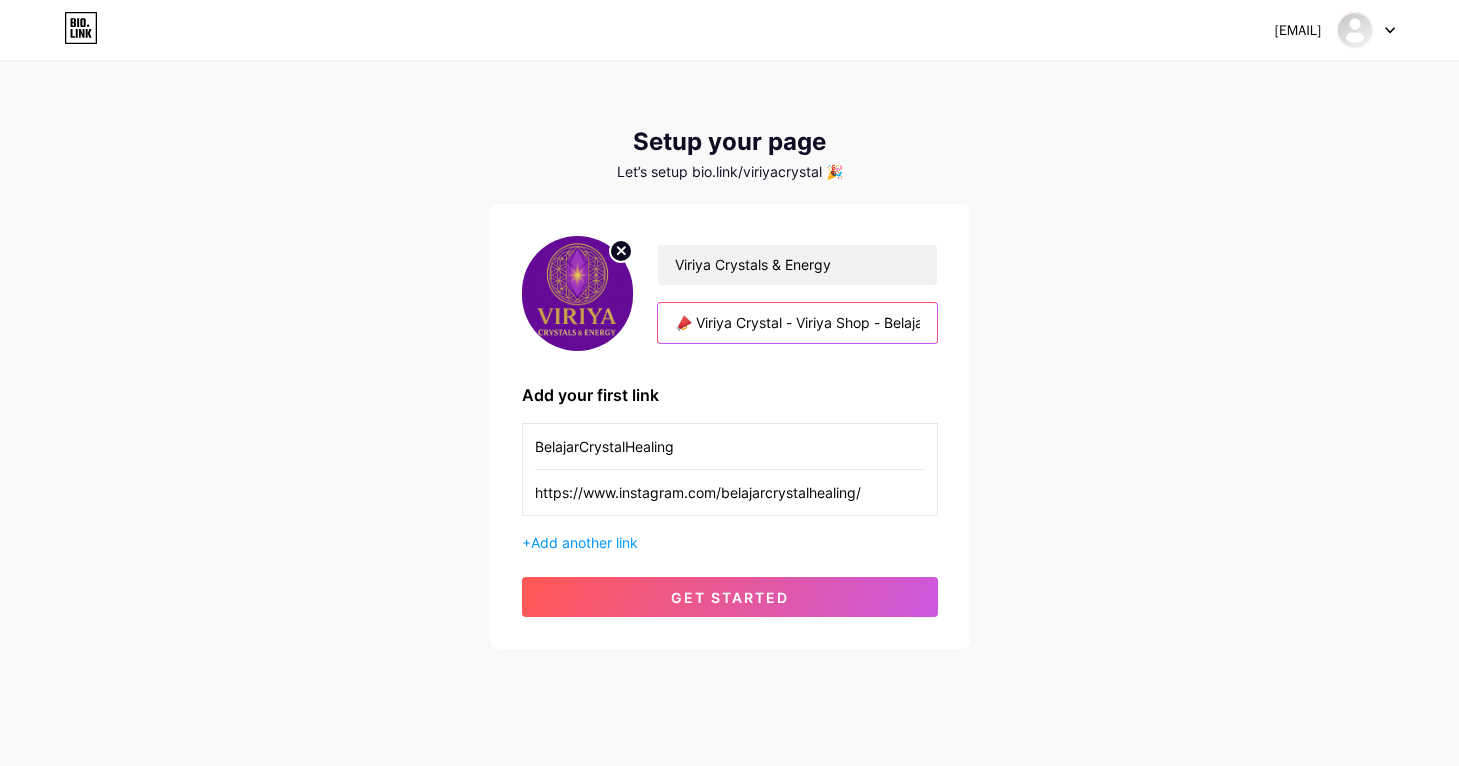 click on "Dashboard Logout Setup your page Let’s setup bio.link/viriyacrystal 🎉 Viriya Crystals & Energy 📣 Viriya Crystal - Viriya Shop - Belajar Crystal Healing 💎 Kristal, Self Healing, Reading 🔮 Toko | Edukasi | Transformasi Jiwa Add your first link BelajarCrystalHealing https://www.instagram.com/belajarcrystalhealing/ + Add another link get started" at bounding box center [729, 356] 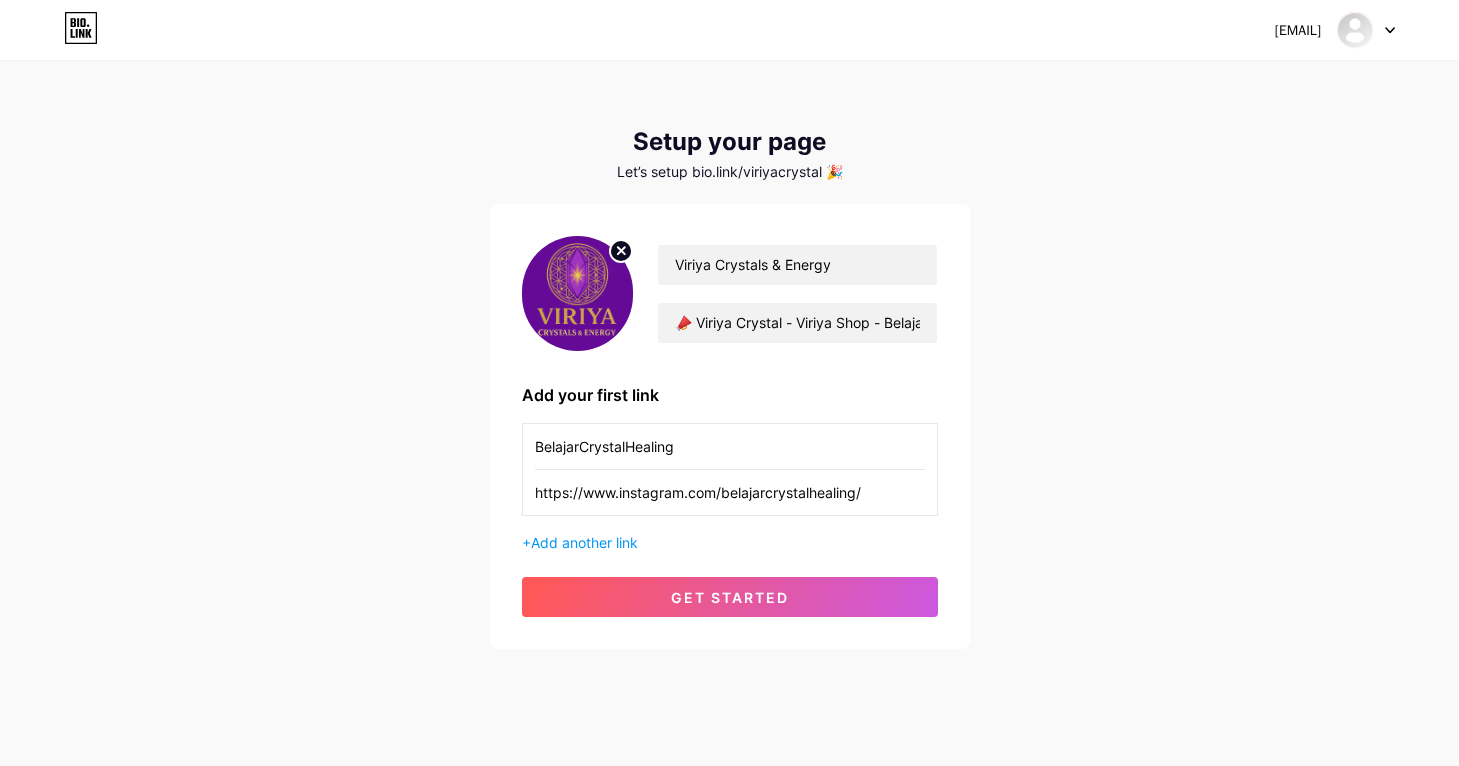 click on "Dashboard Logout Setup your page Let’s setup bio.link/viriyacrystal 🎉 Viriya Crystals & Energy 📣 Viriya Crystal - Viriya Shop - Belajar Crystal Healing 💎 Kristal, Self Healing, Reading 🔮 Toko | Edukasi | Transformasi Jiwa Add your first link BelajarCrystalHealing https://www.instagram.com/belajarcrystalhealing/ + Add another link get started" at bounding box center (729, 356) 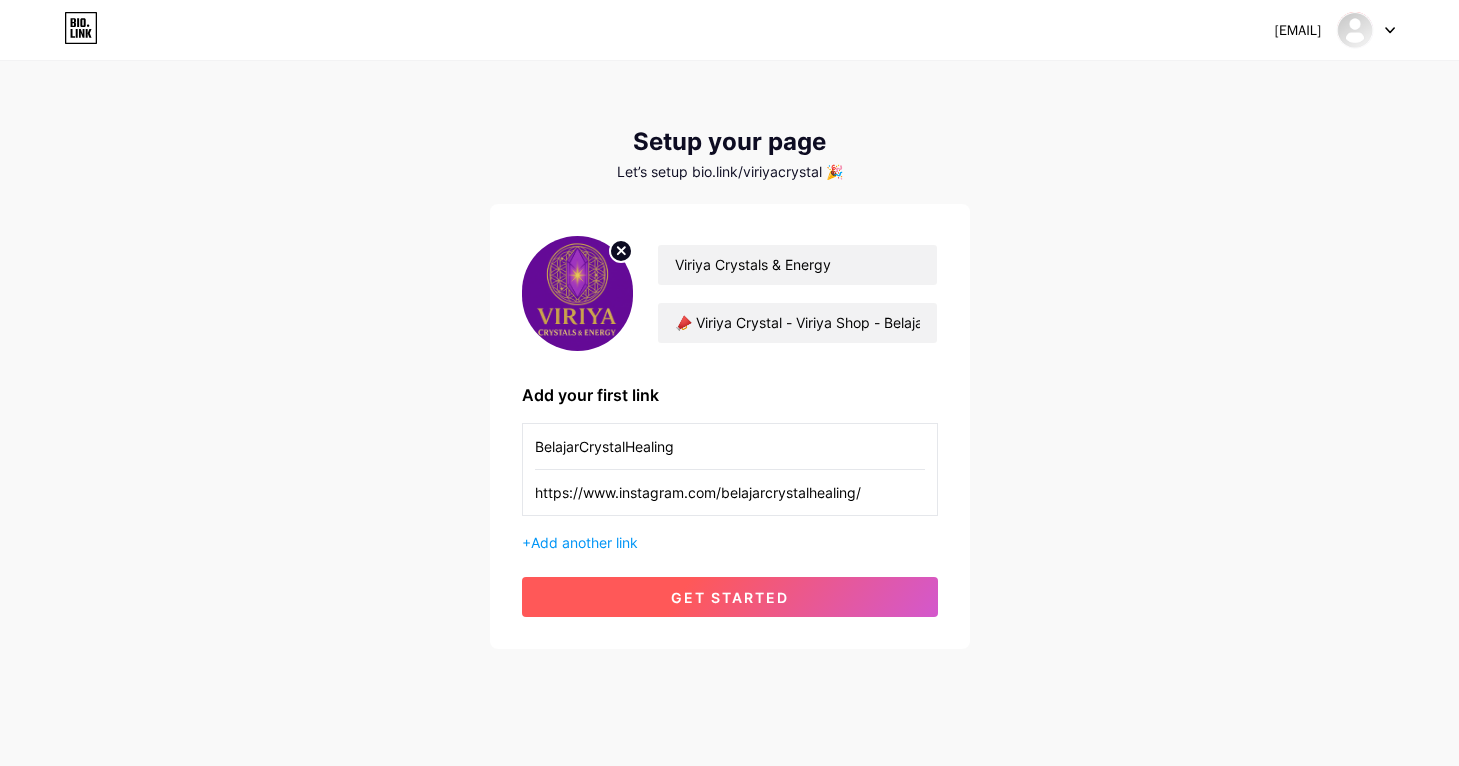 click on "get started" at bounding box center (730, 597) 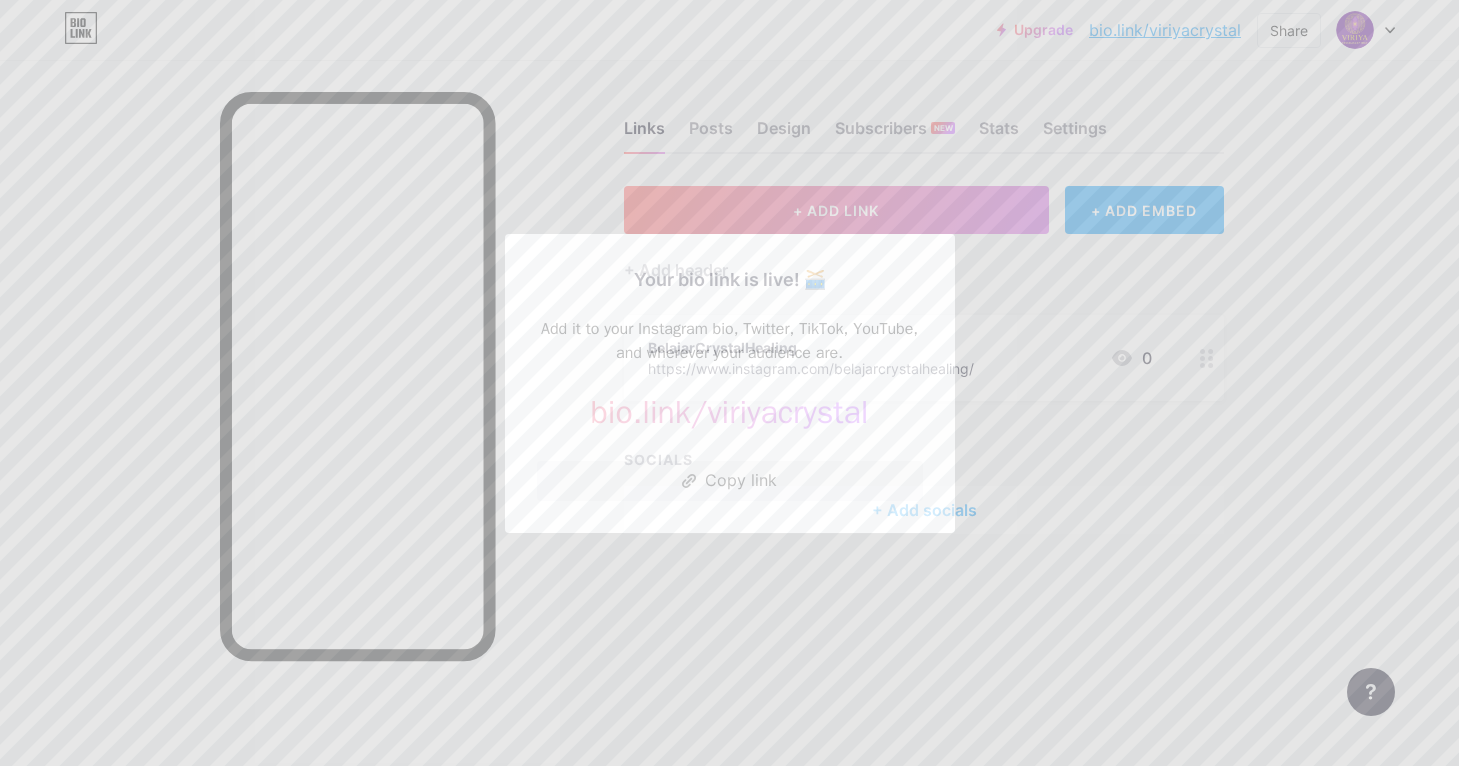 click at bounding box center (729, 383) 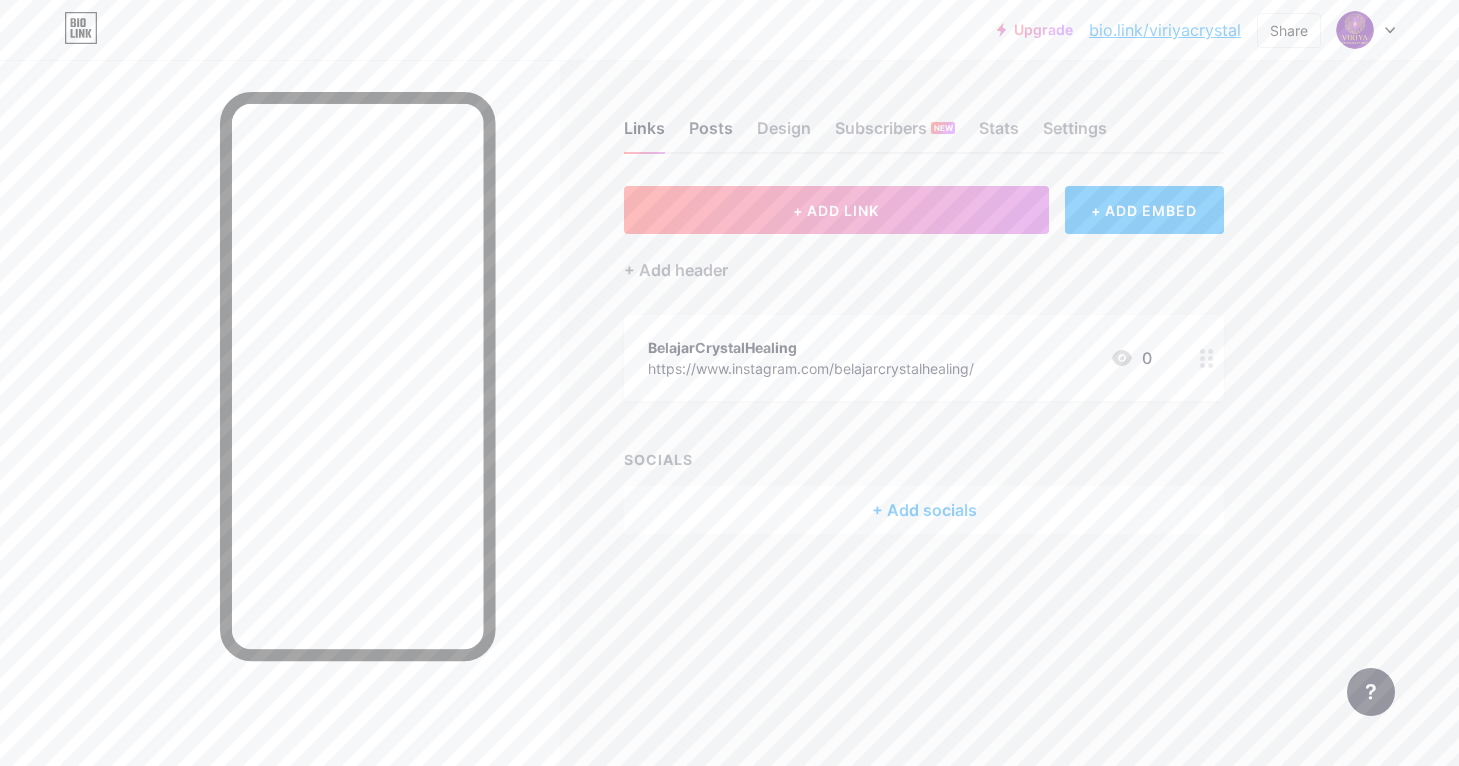 click on "Posts" at bounding box center [711, 134] 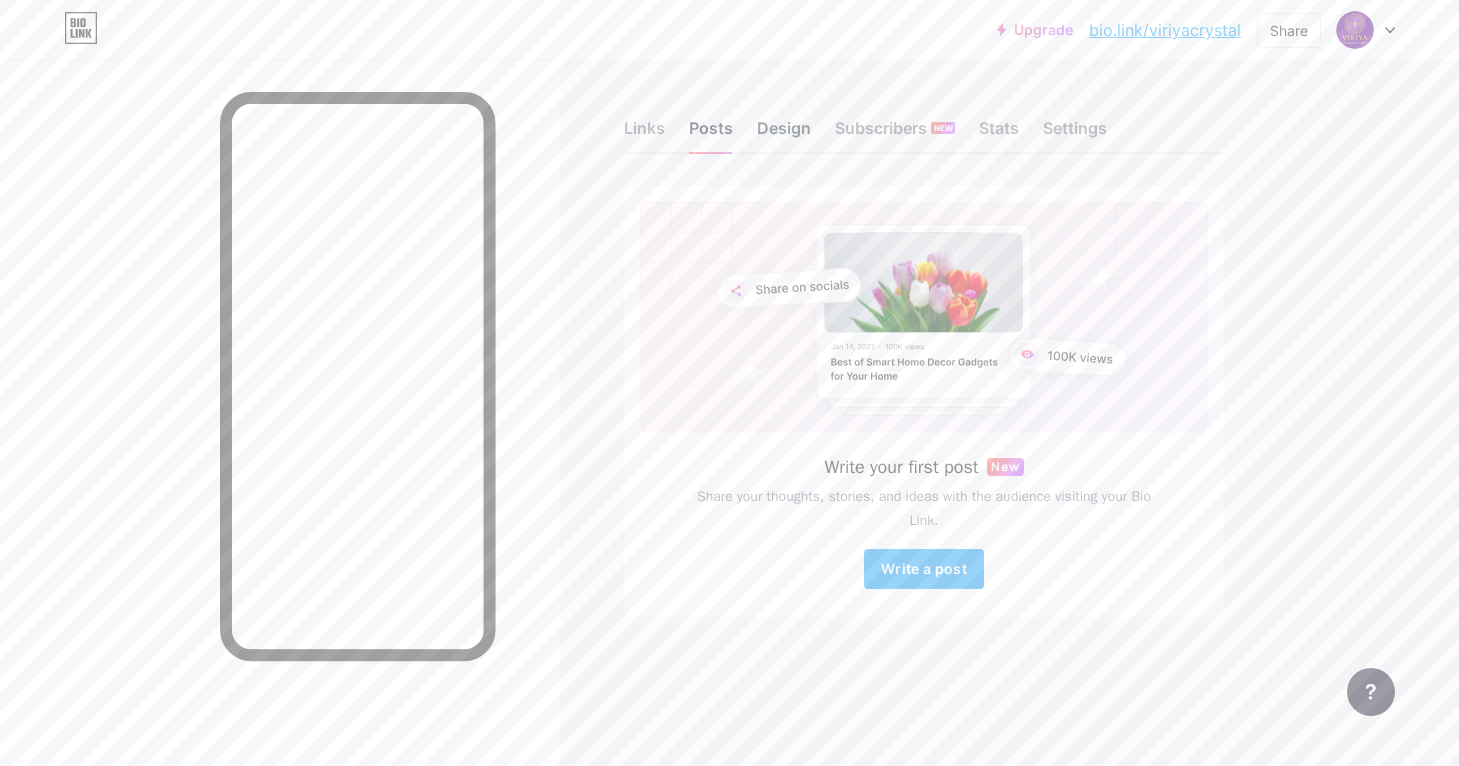 click on "Design" at bounding box center (784, 134) 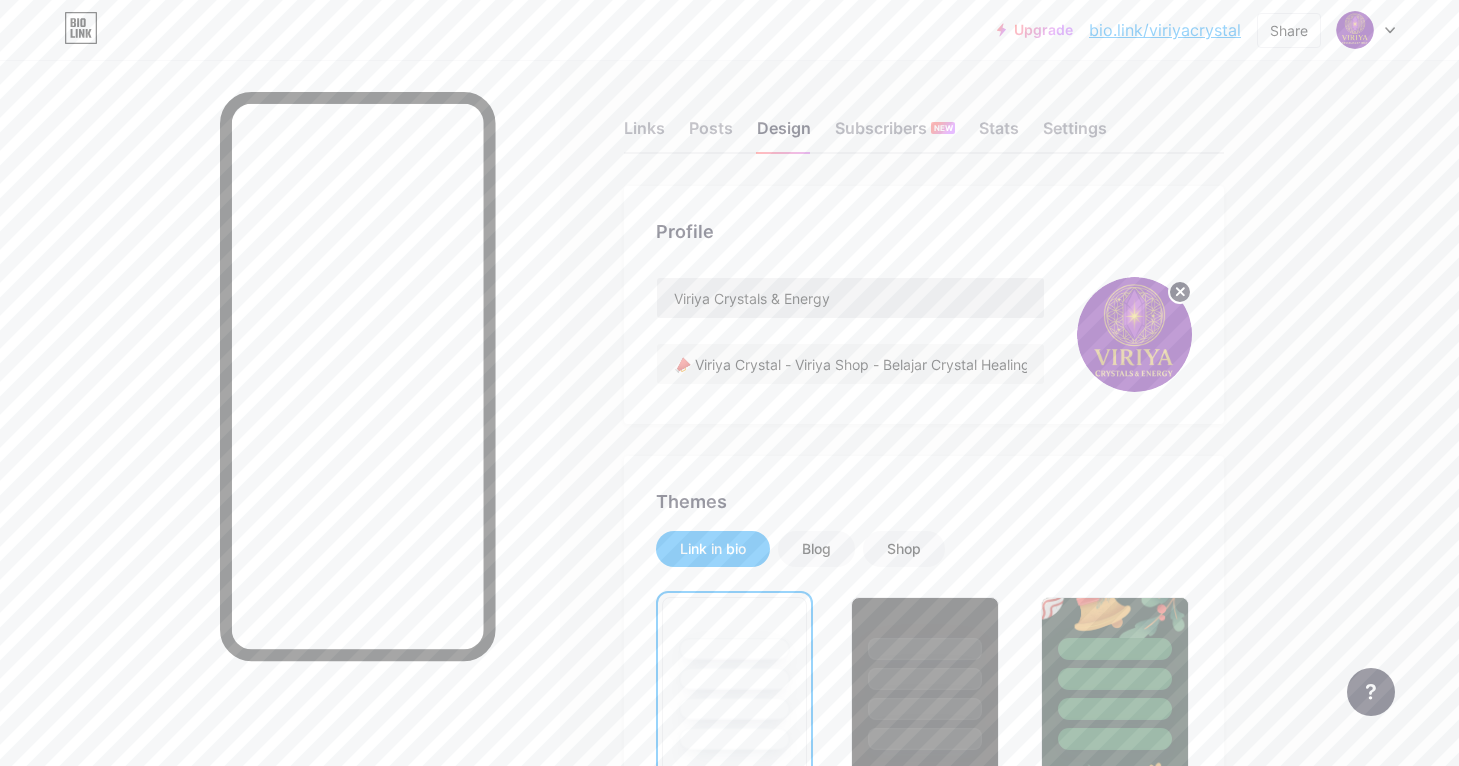 scroll, scrollTop: 0, scrollLeft: 0, axis: both 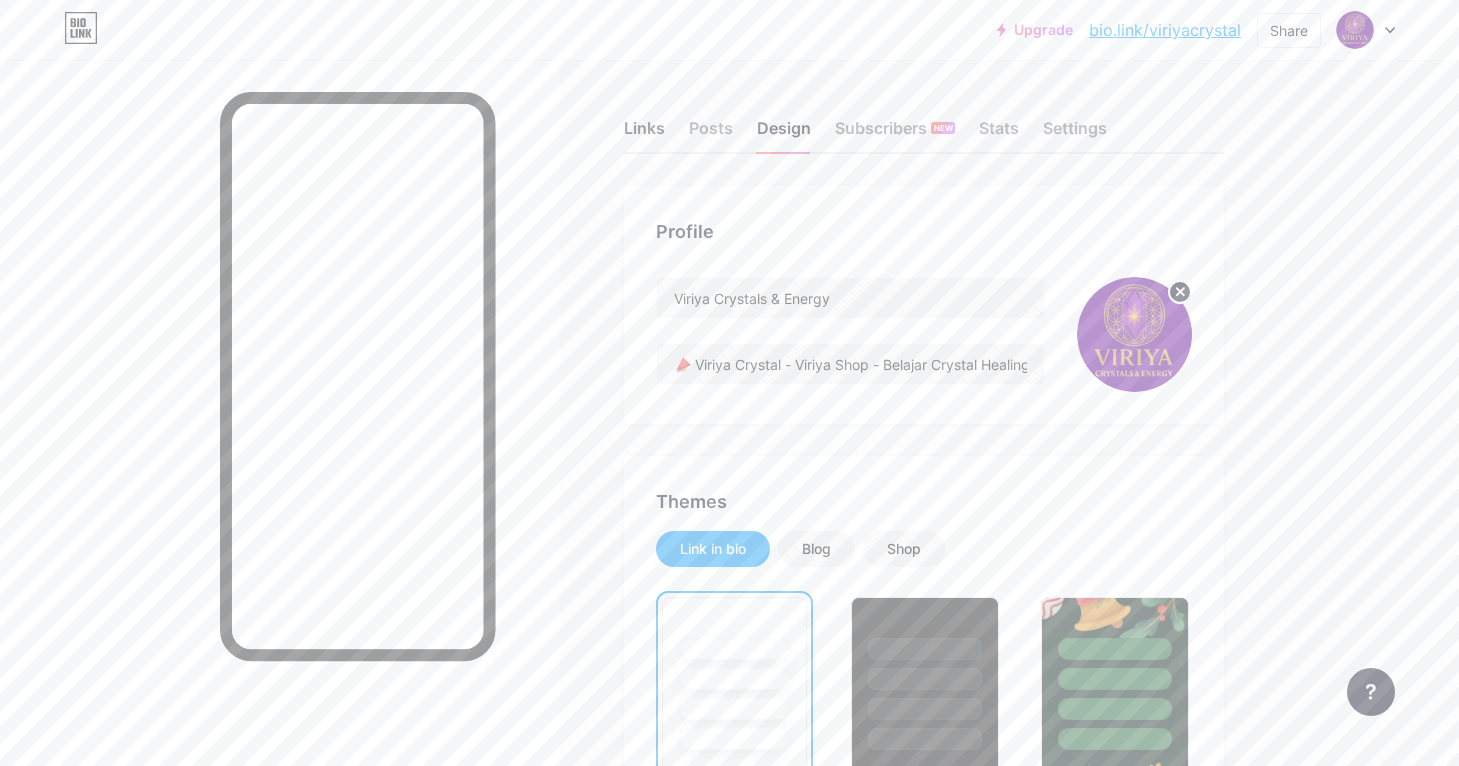 click on "Links" at bounding box center [644, 134] 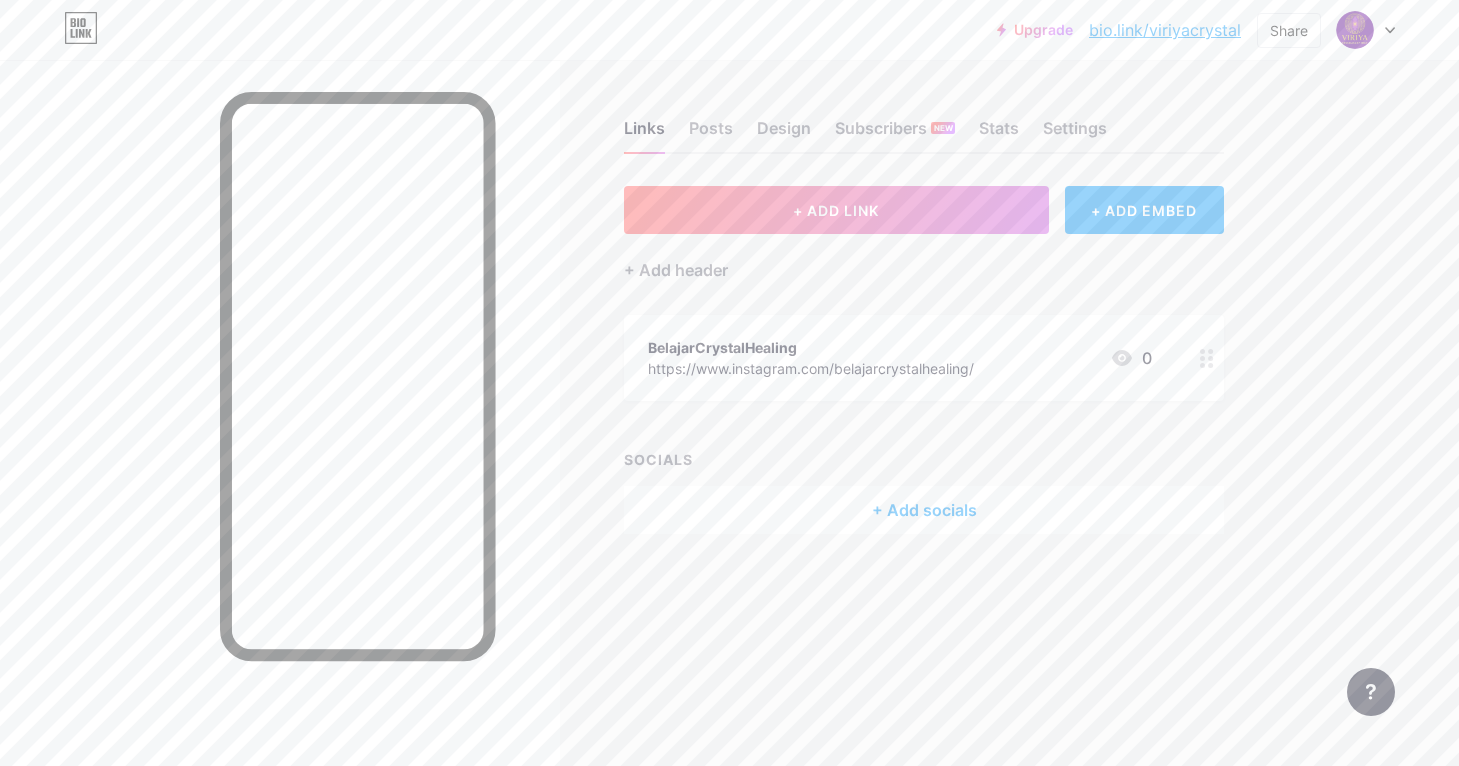 scroll, scrollTop: 0, scrollLeft: 0, axis: both 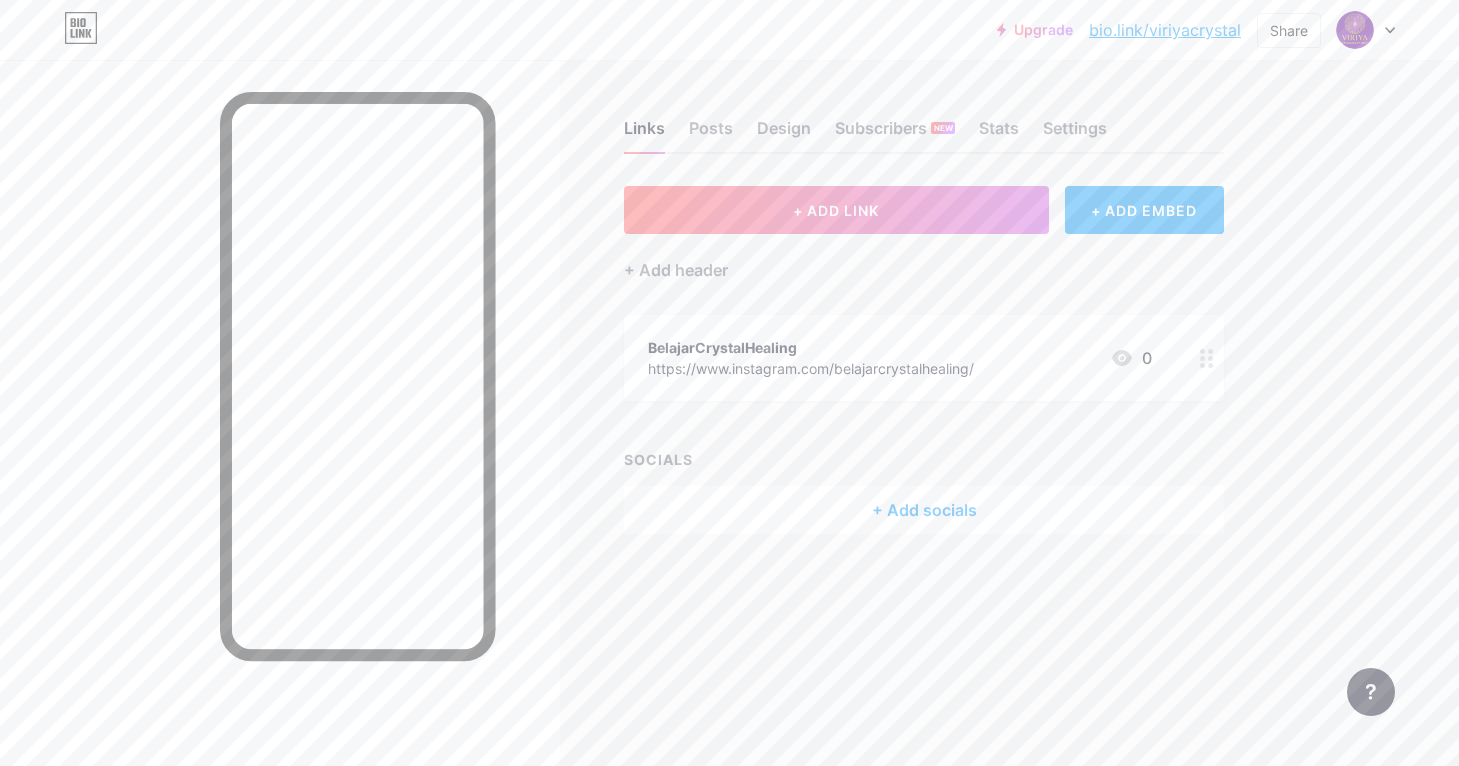 click on "Upgrade bio.link/viriya... bio.link/viriyacrystal Share Switch accounts Viriya Crystals & Energy bio.link/viriyacrystal + Add a new page Account settings Logout" at bounding box center [729, 30] 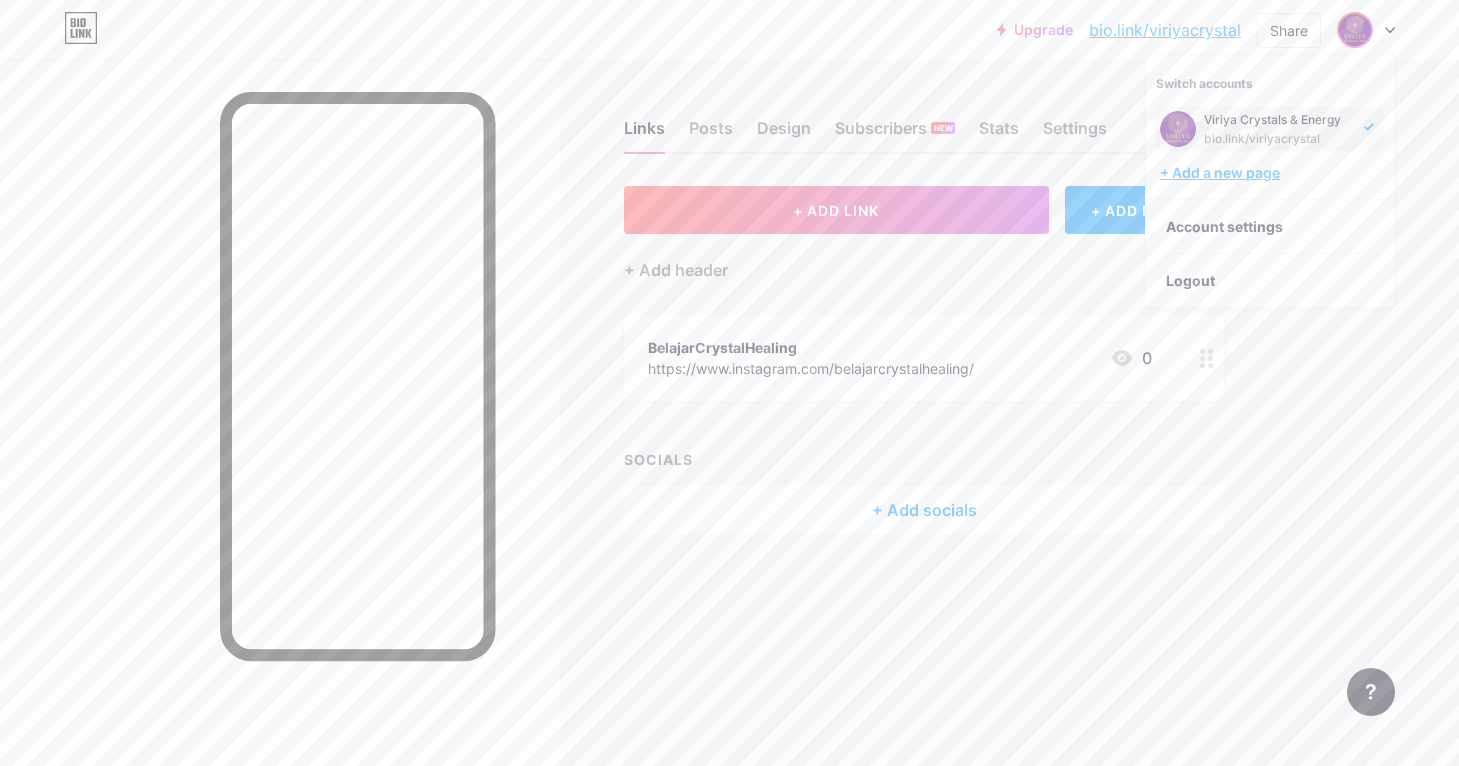 click on "+ Add a new page" at bounding box center [1272, 173] 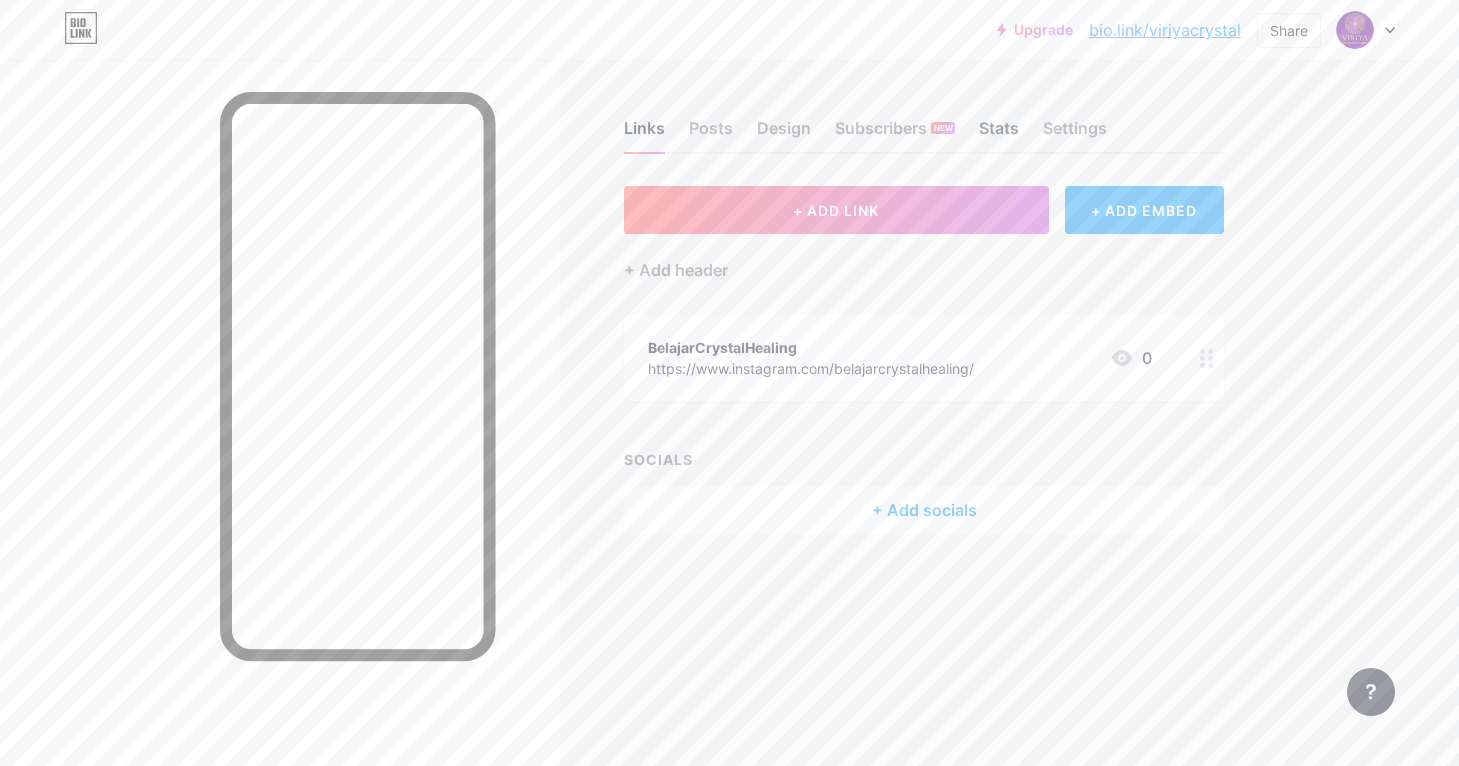 click on "Stats" at bounding box center (999, 134) 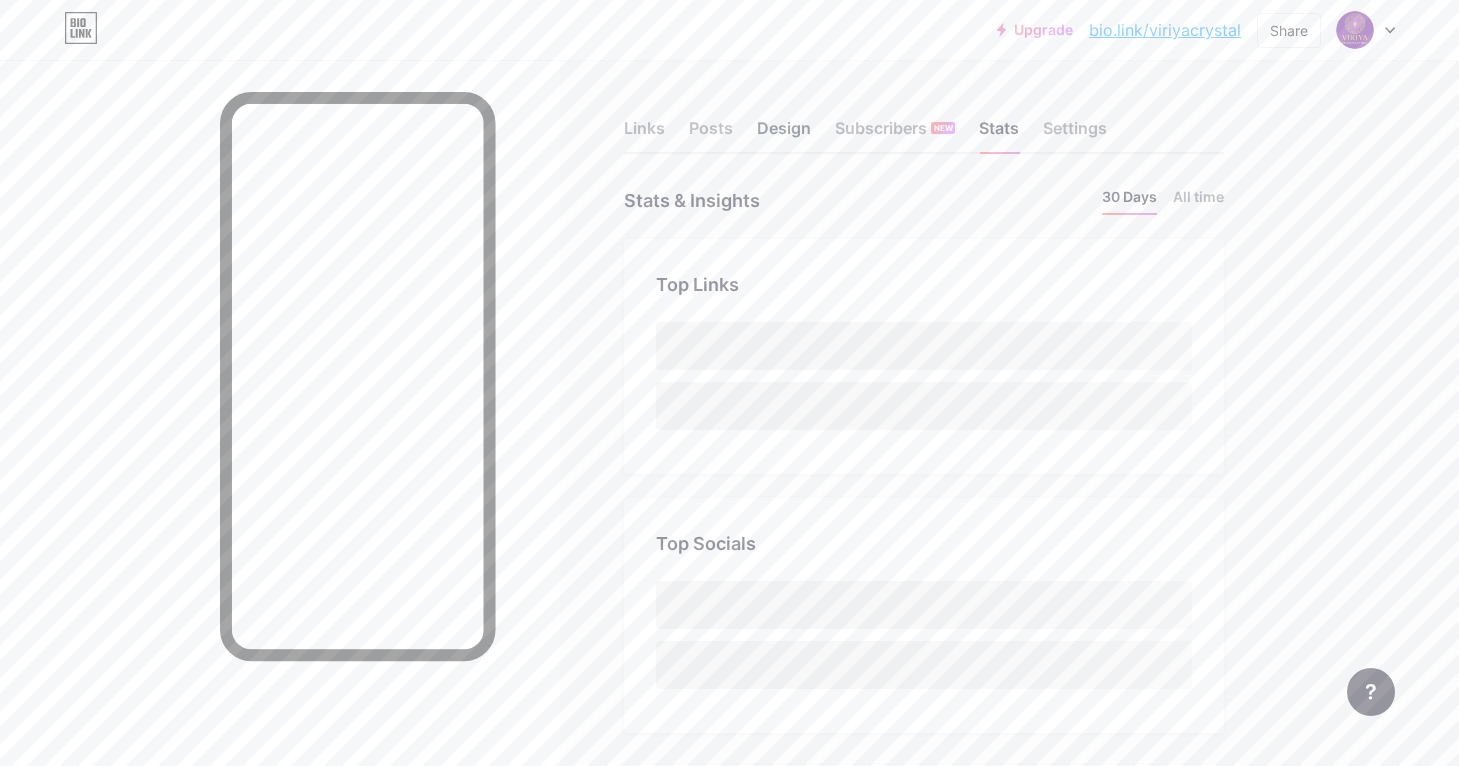 click on "Design" at bounding box center [784, 134] 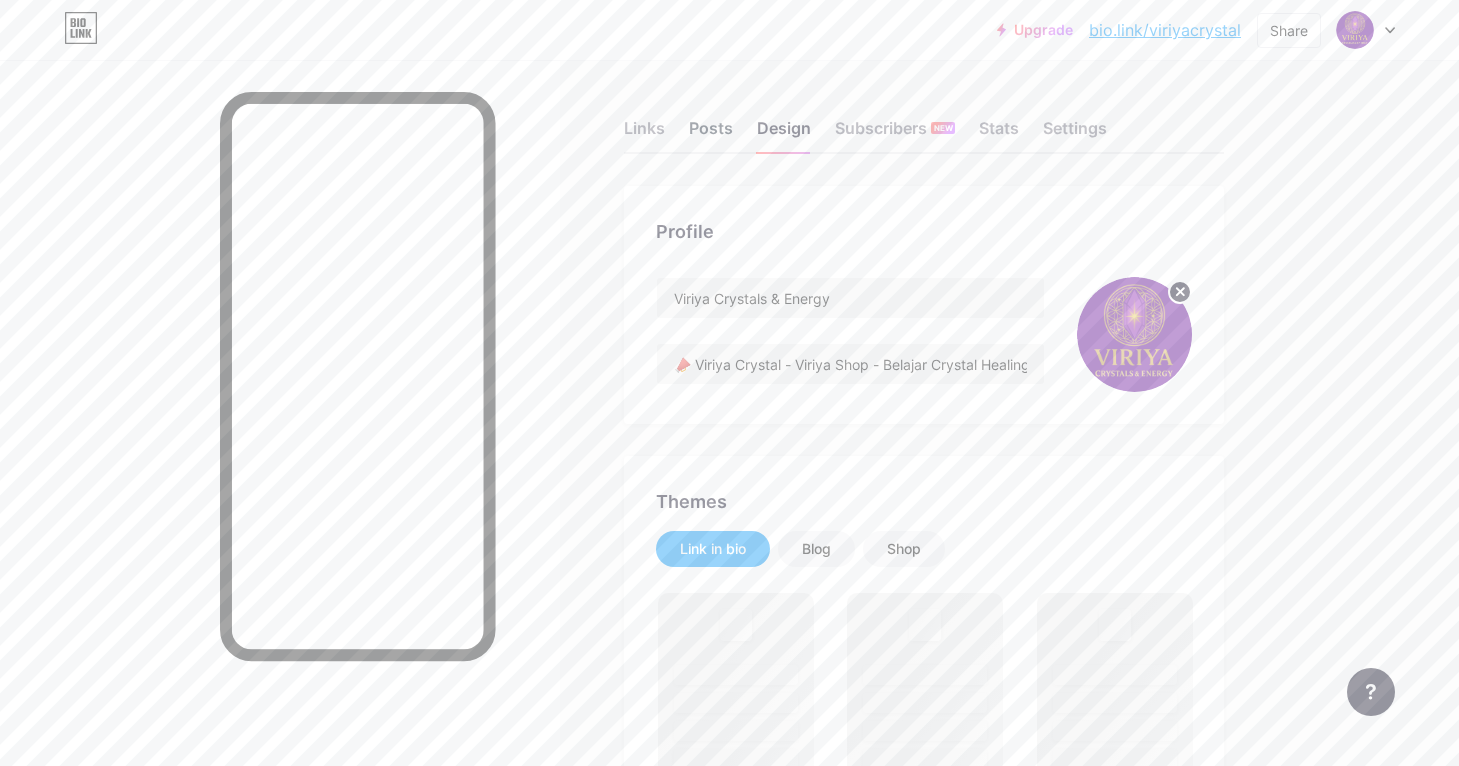 click on "Posts" at bounding box center [711, 134] 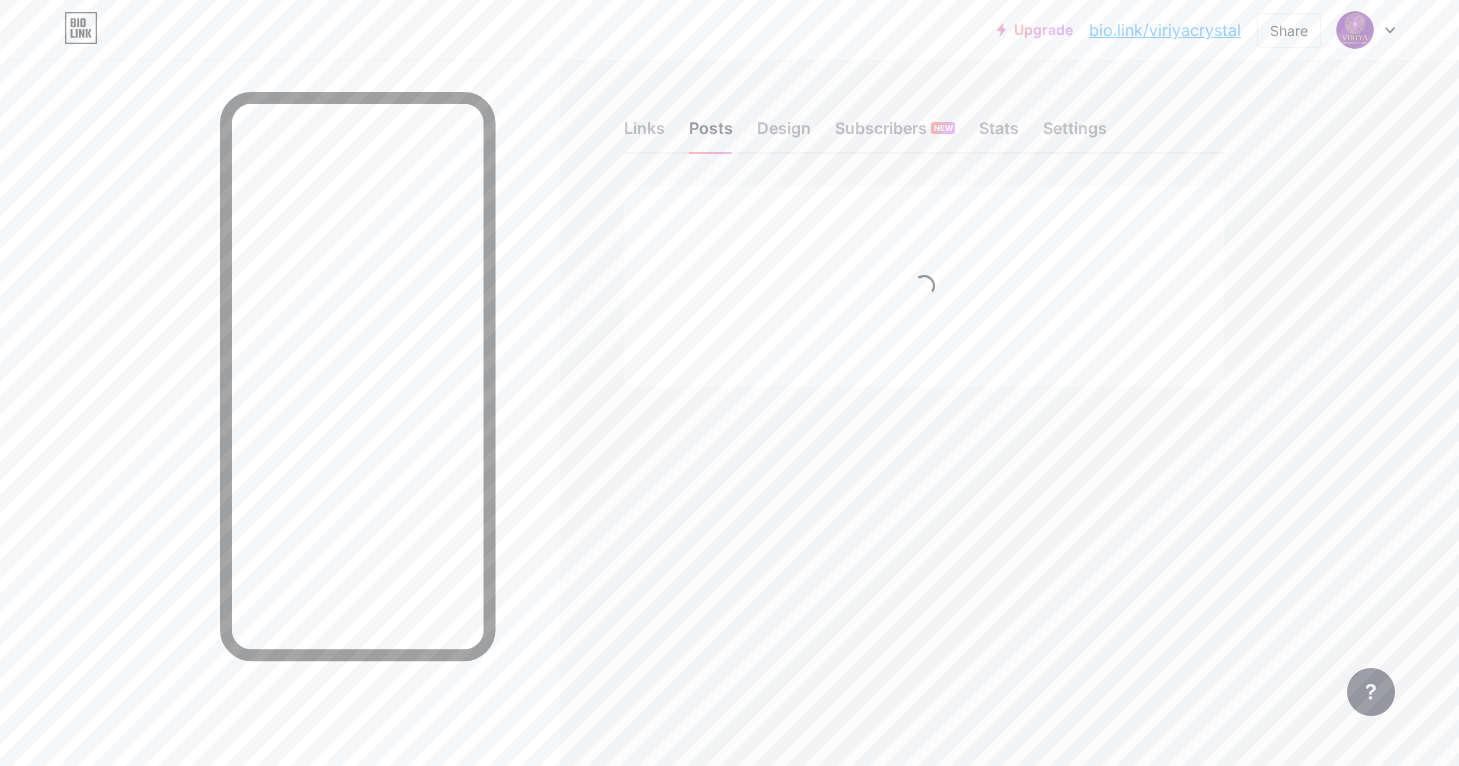 click on "Links
Posts
Design
Subscribers
NEW
Stats
Settings" at bounding box center (924, 119) 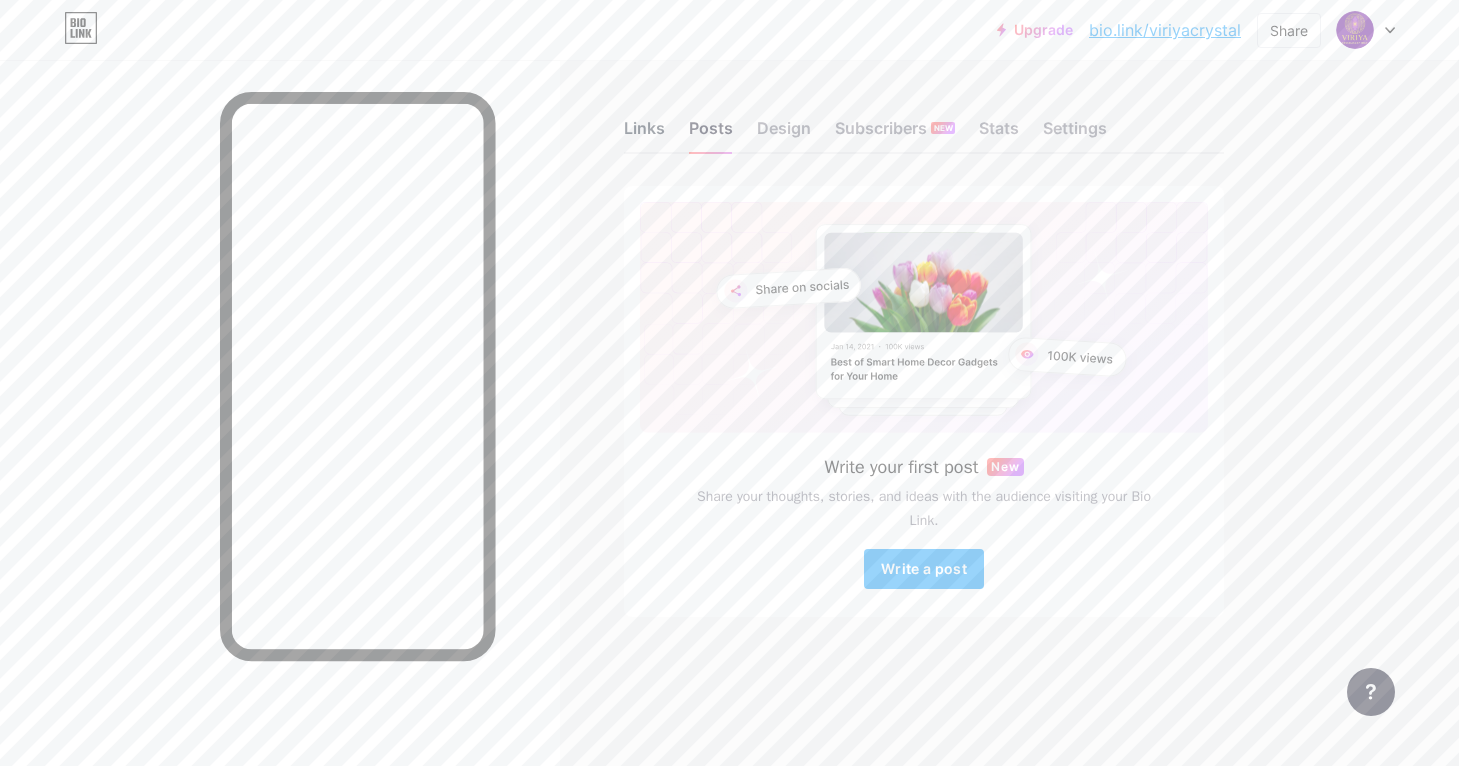 click on "Links" at bounding box center [644, 134] 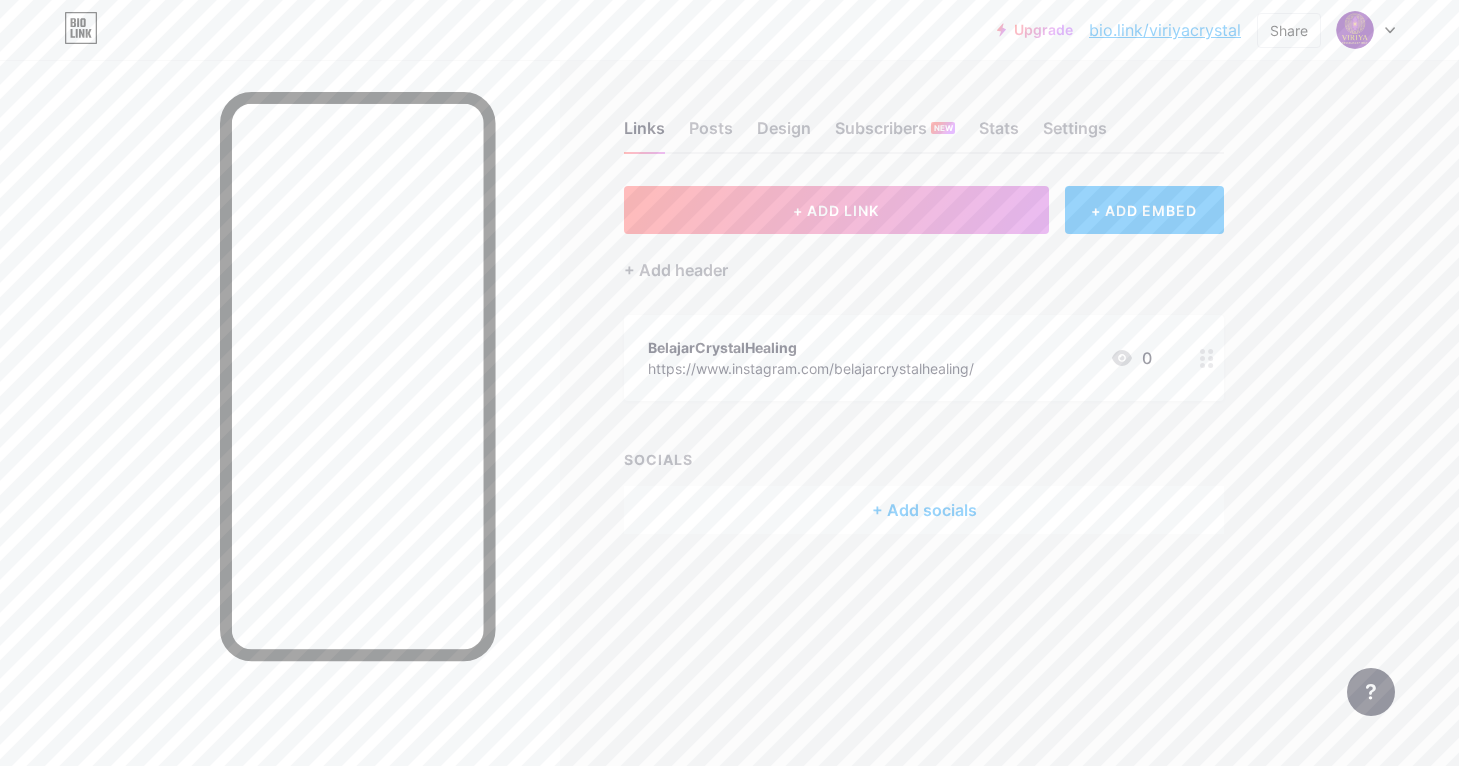 scroll, scrollTop: 0, scrollLeft: 0, axis: both 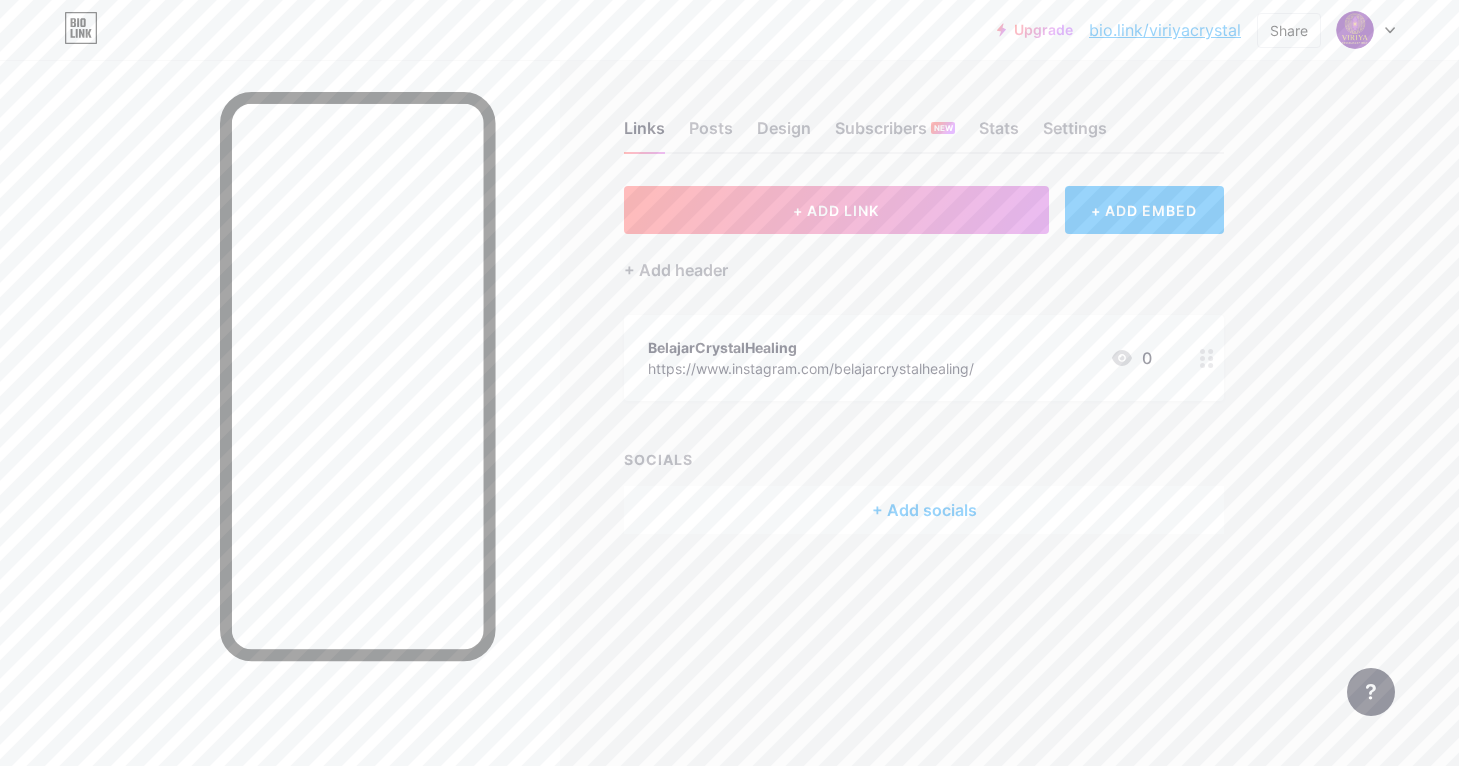 click 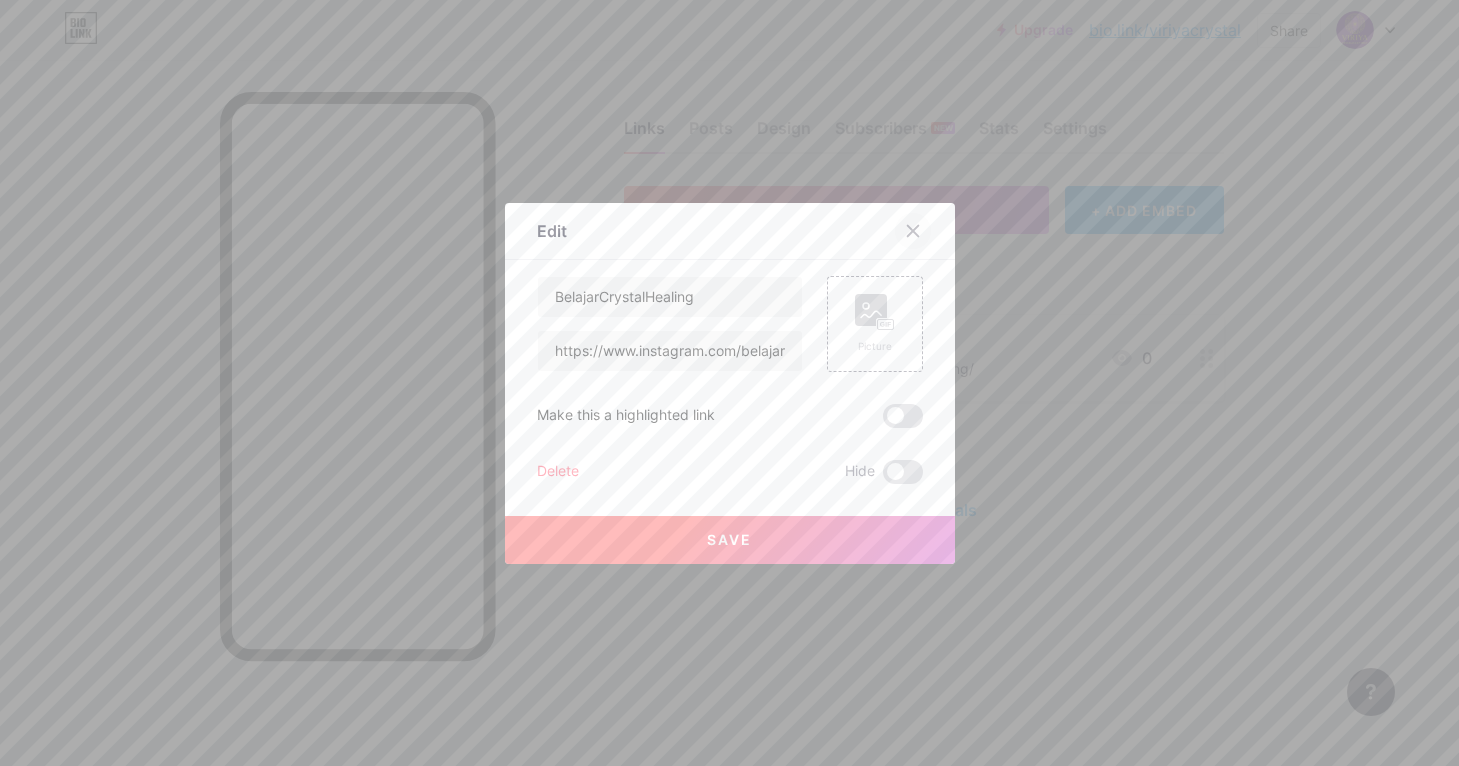 click 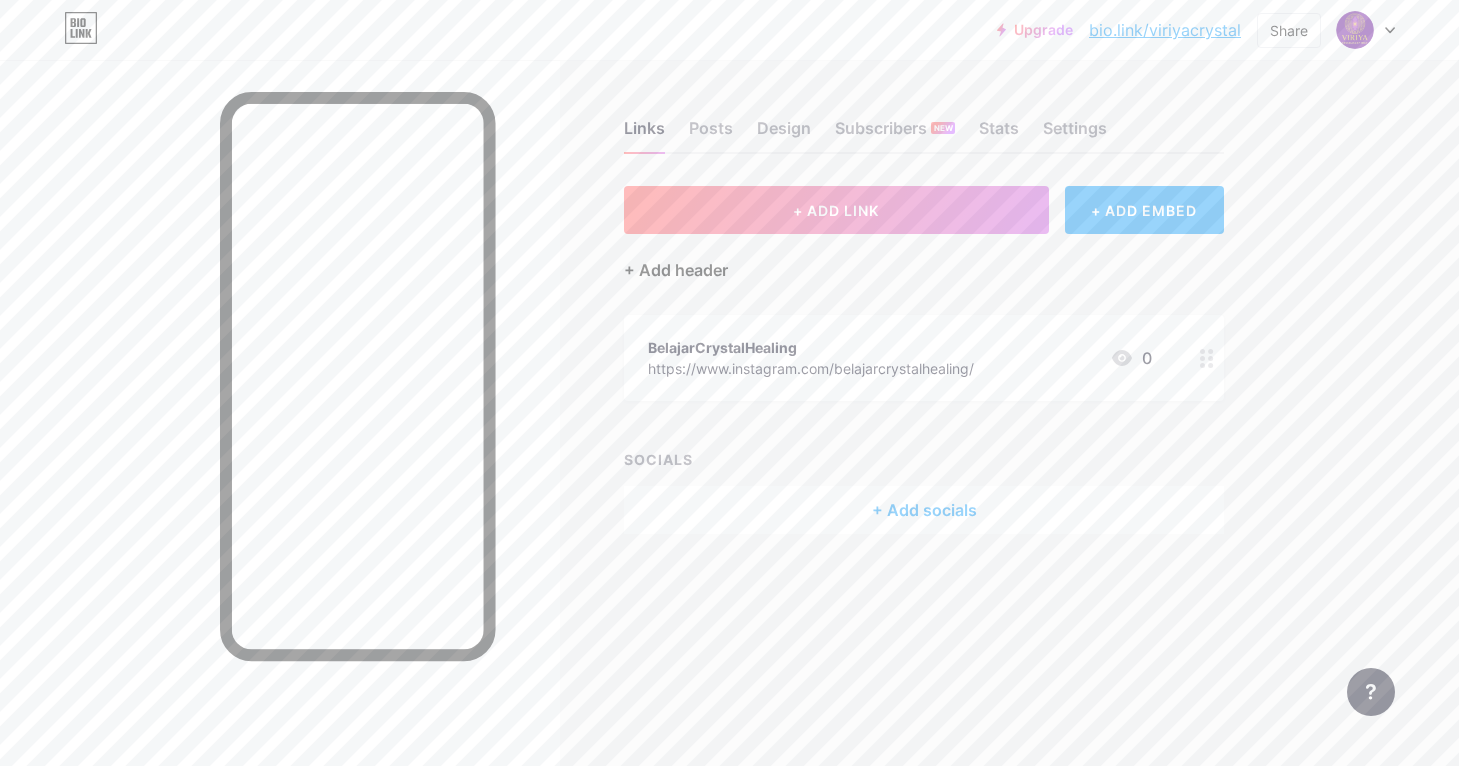 click on "+ Add header" at bounding box center (676, 270) 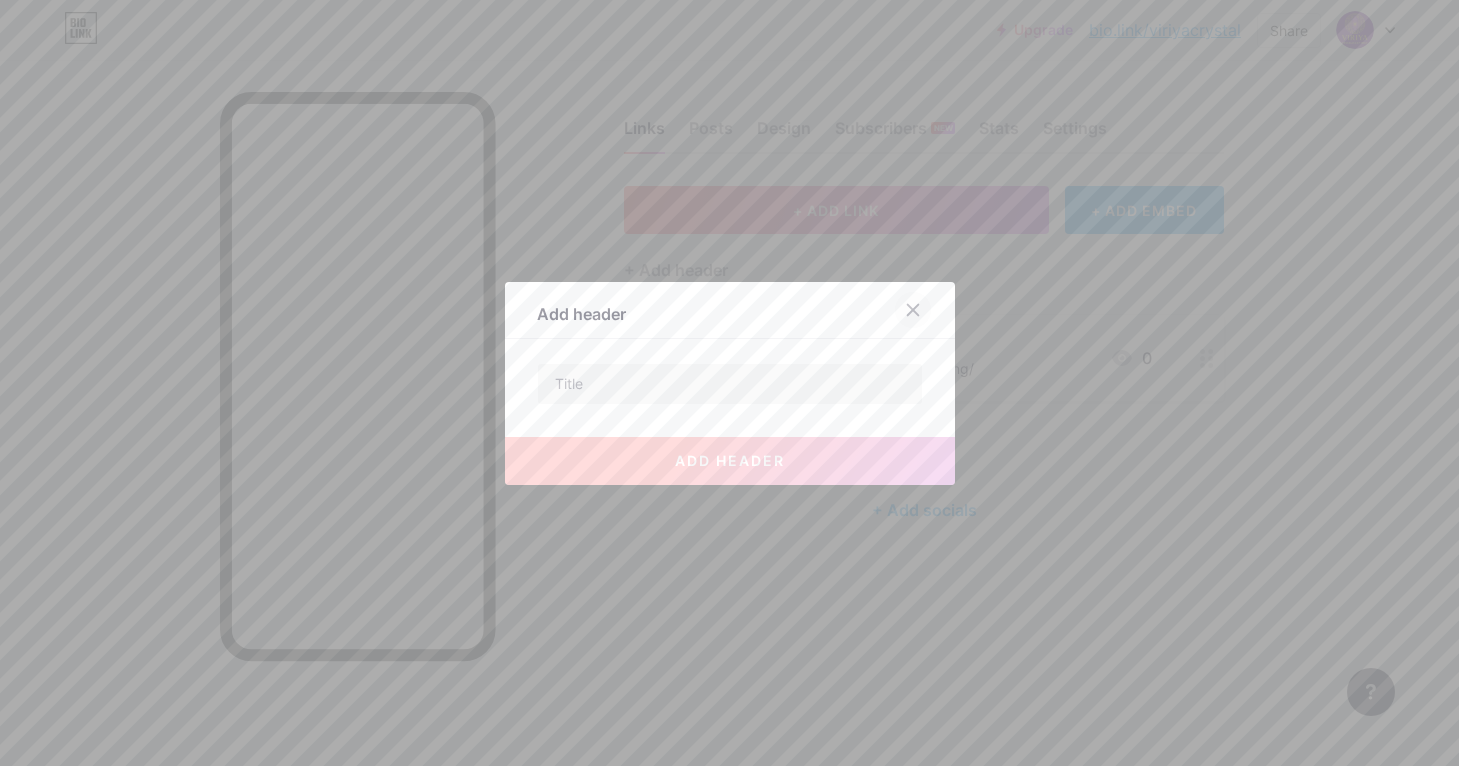 click 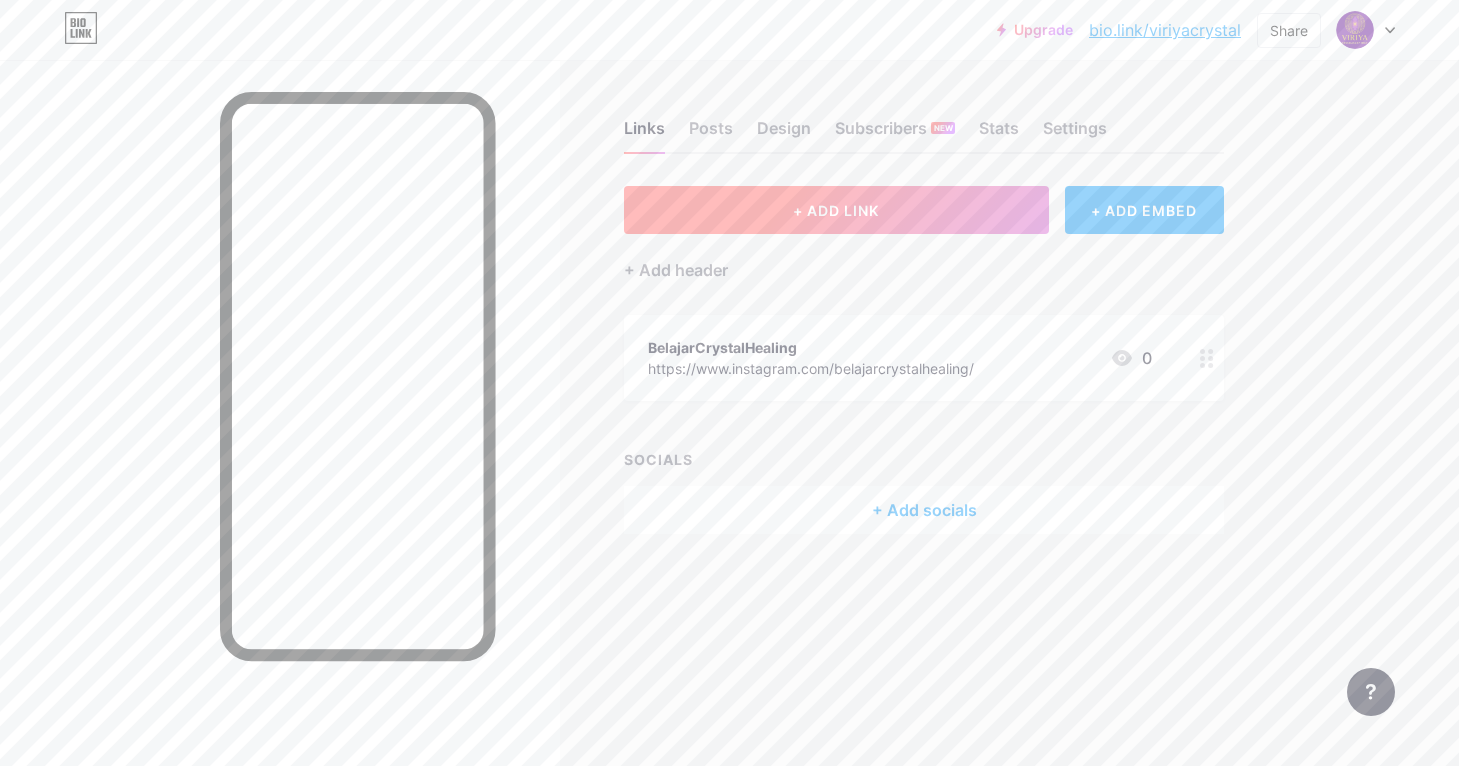 click on "+ ADD LINK" at bounding box center (836, 210) 